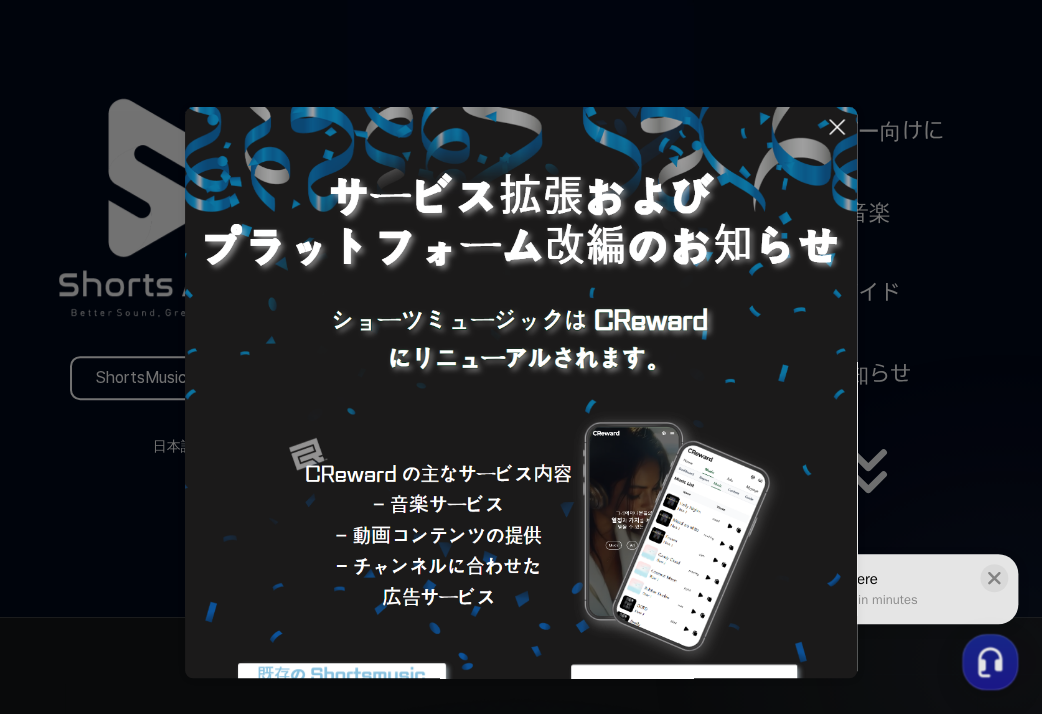 scroll, scrollTop: 0, scrollLeft: 0, axis: both 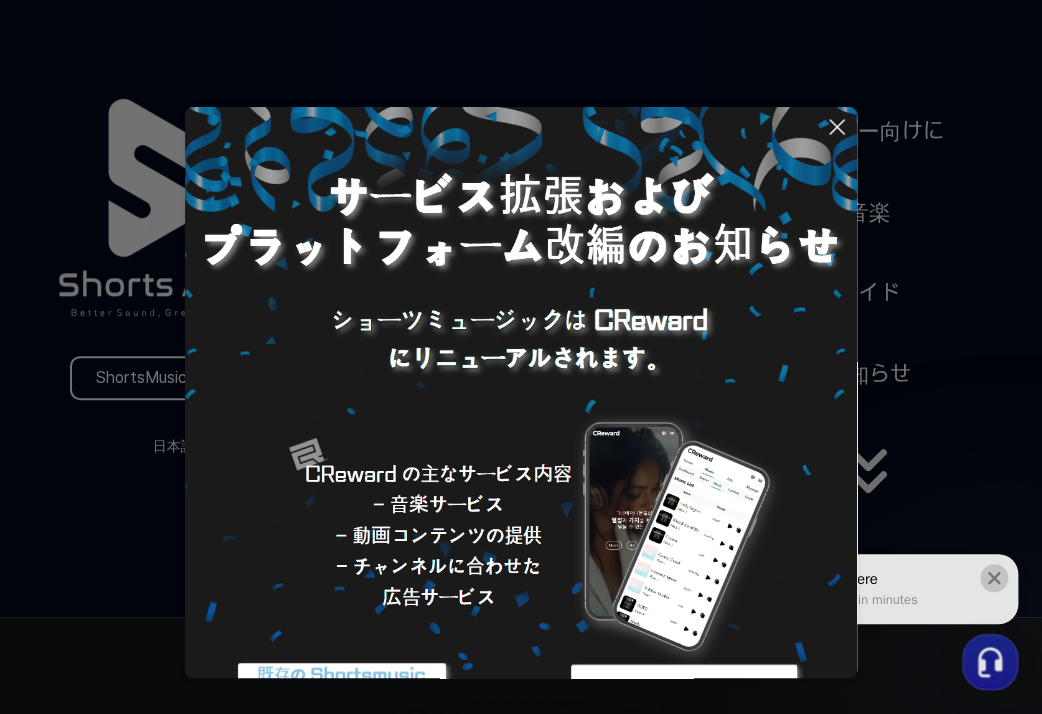 click 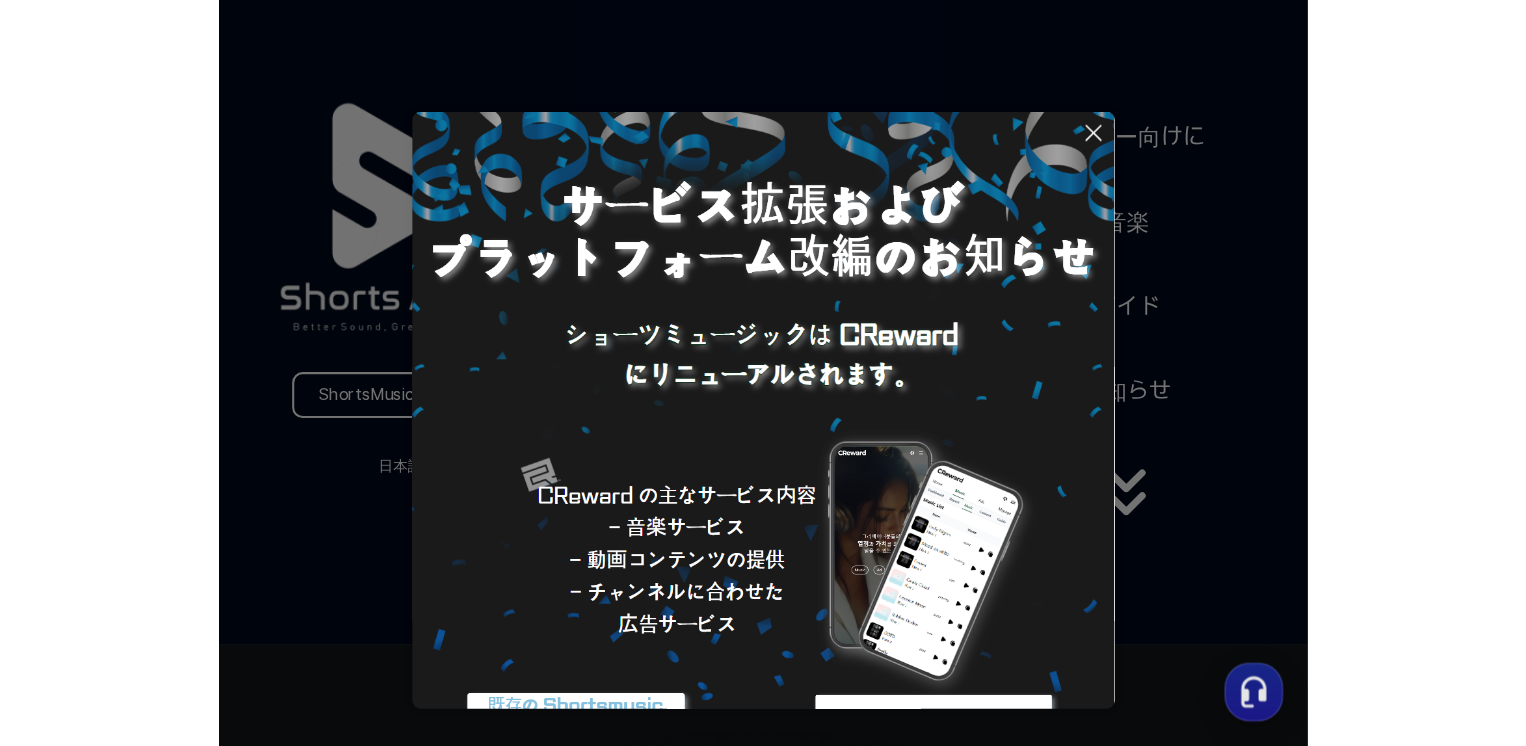 scroll, scrollTop: 0, scrollLeft: 0, axis: both 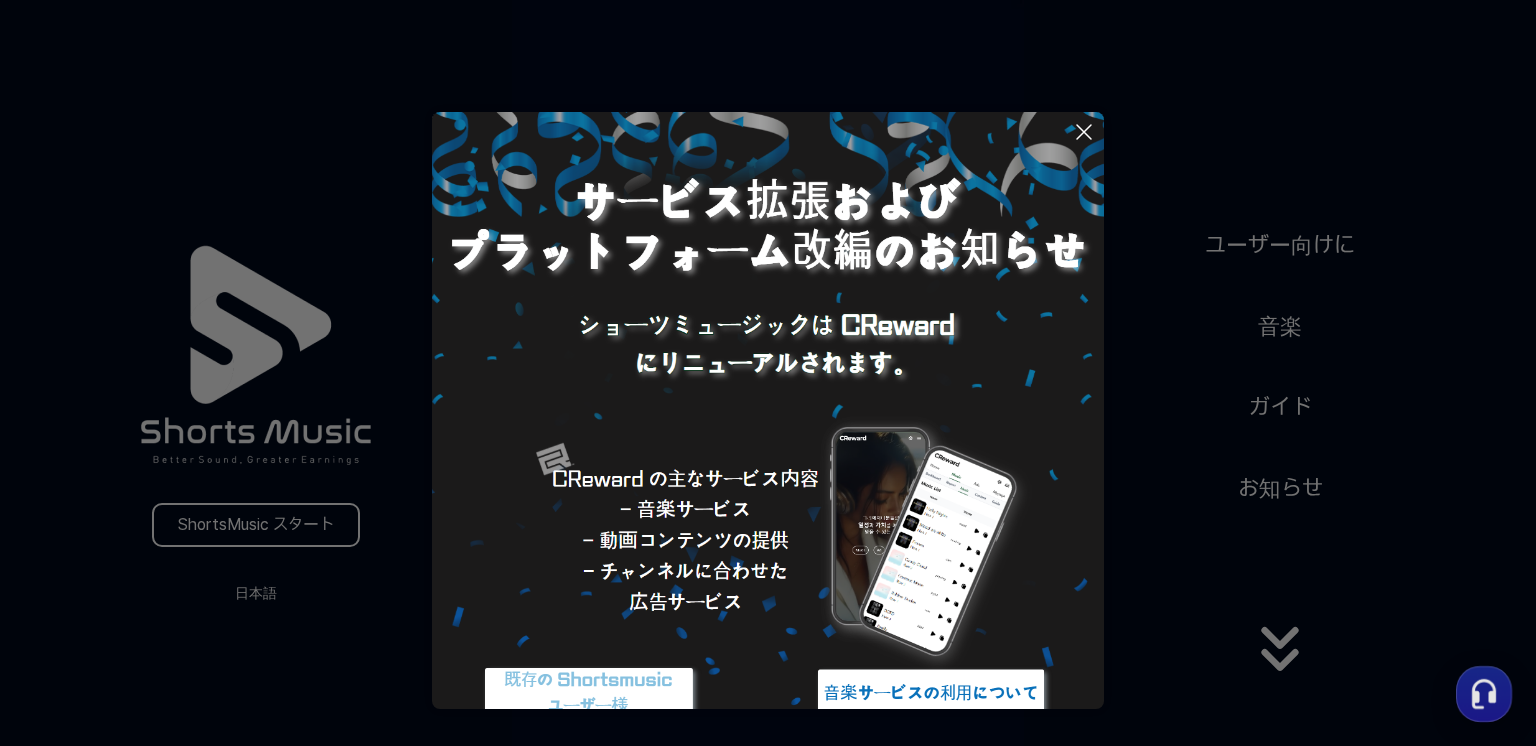 click 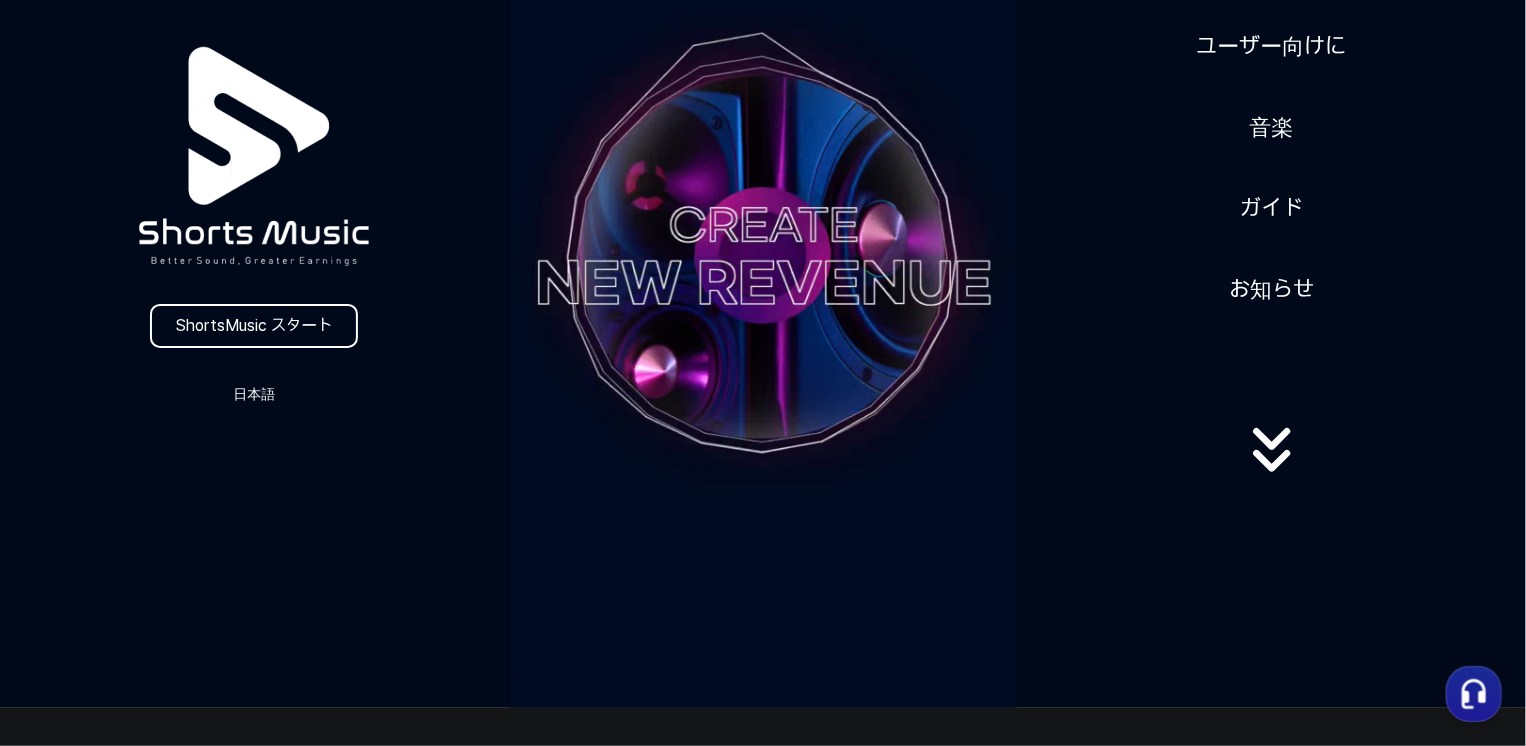 scroll, scrollTop: 180, scrollLeft: 0, axis: vertical 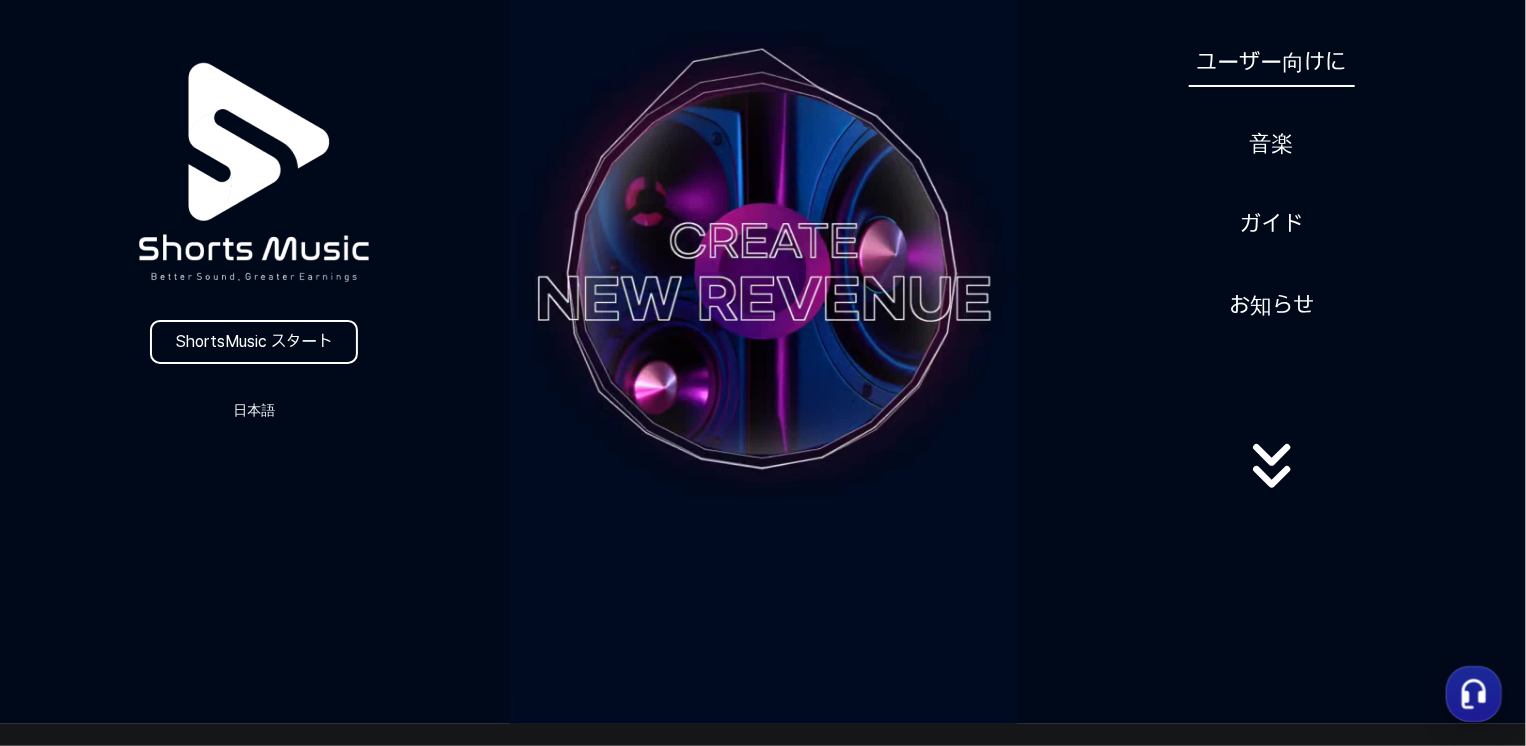 click on "ユーザー向けに" at bounding box center [1272, 62] 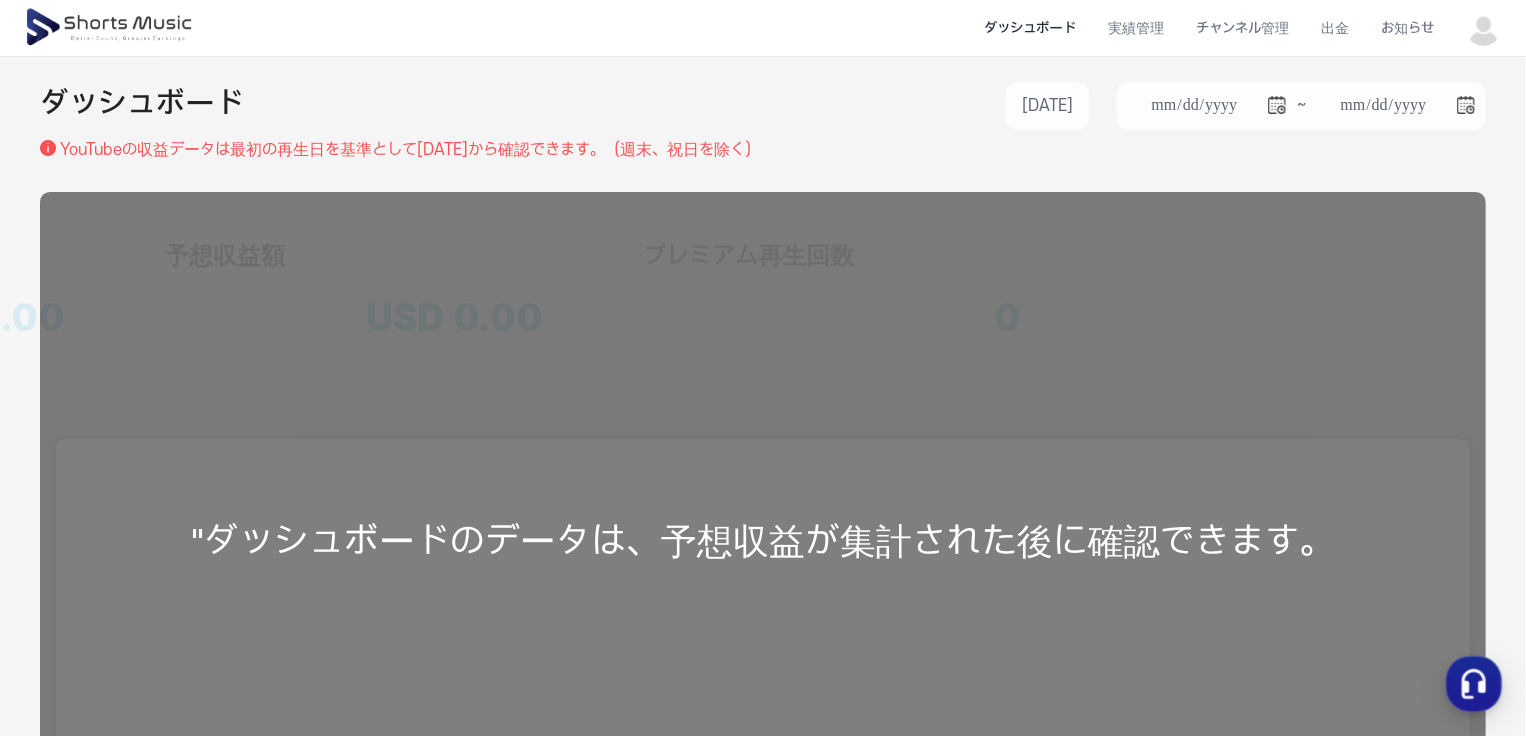 scroll, scrollTop: 12, scrollLeft: 0, axis: vertical 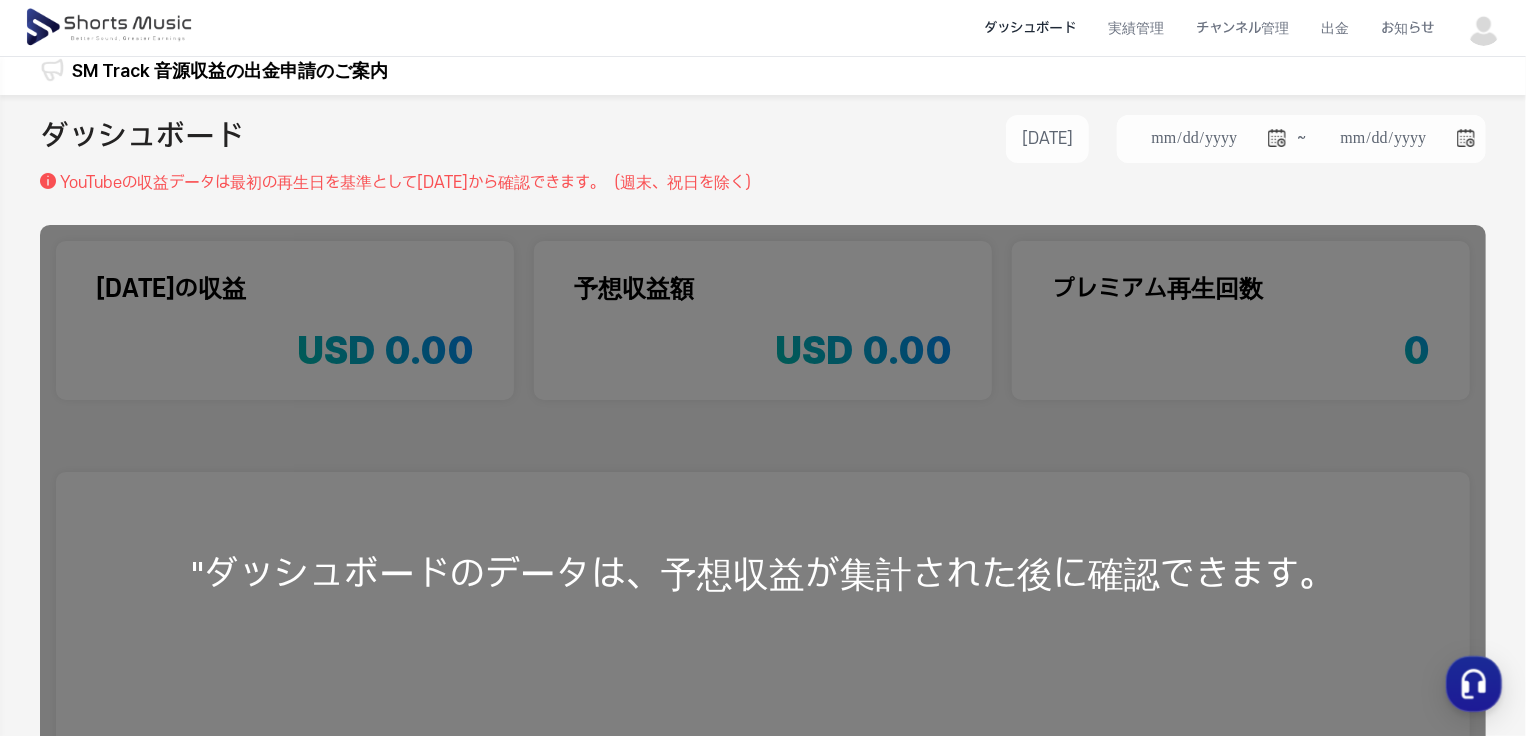 click on ""ダッシュボードのデータは、予想収益が集計された後に確認できます。" at bounding box center (763, 574) 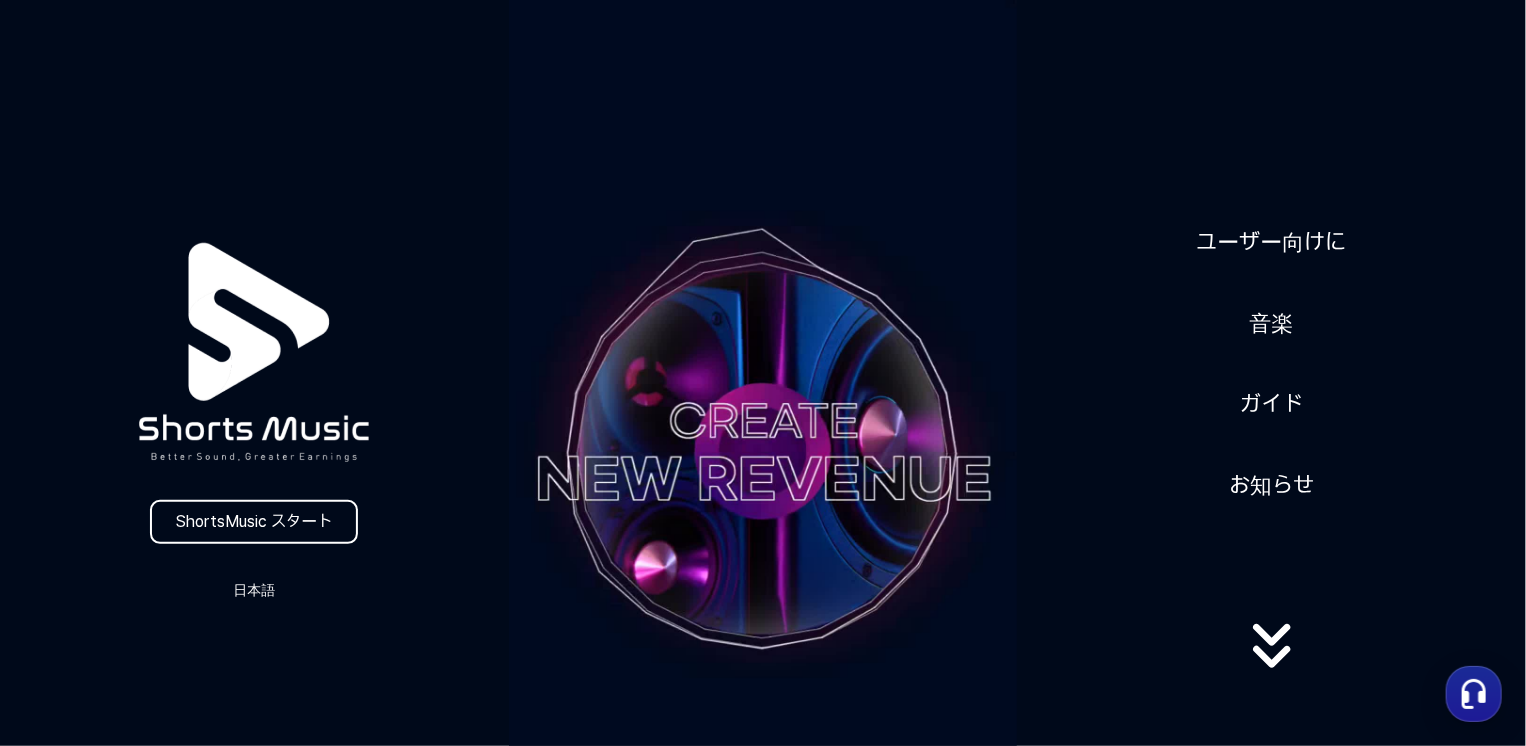 scroll, scrollTop: 0, scrollLeft: 0, axis: both 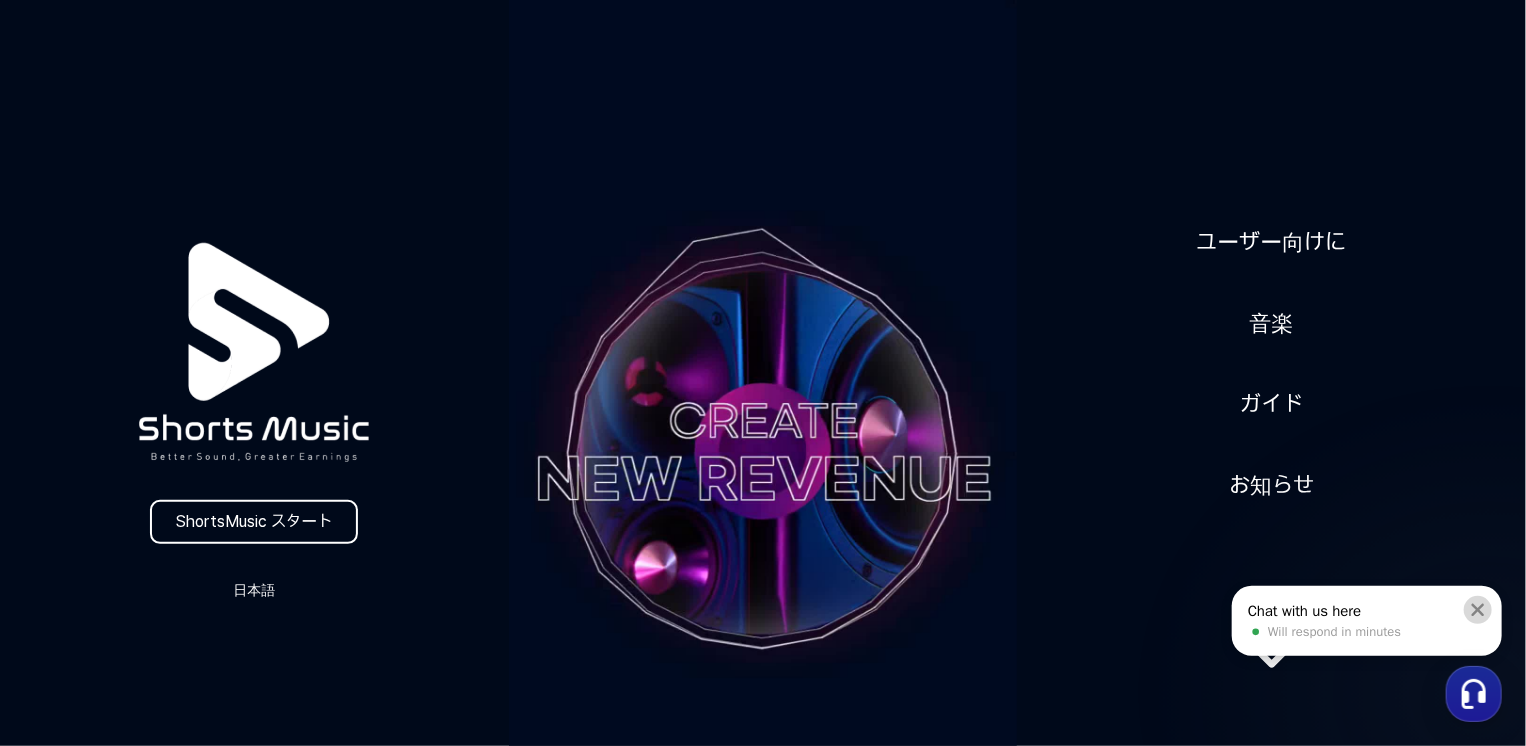 click 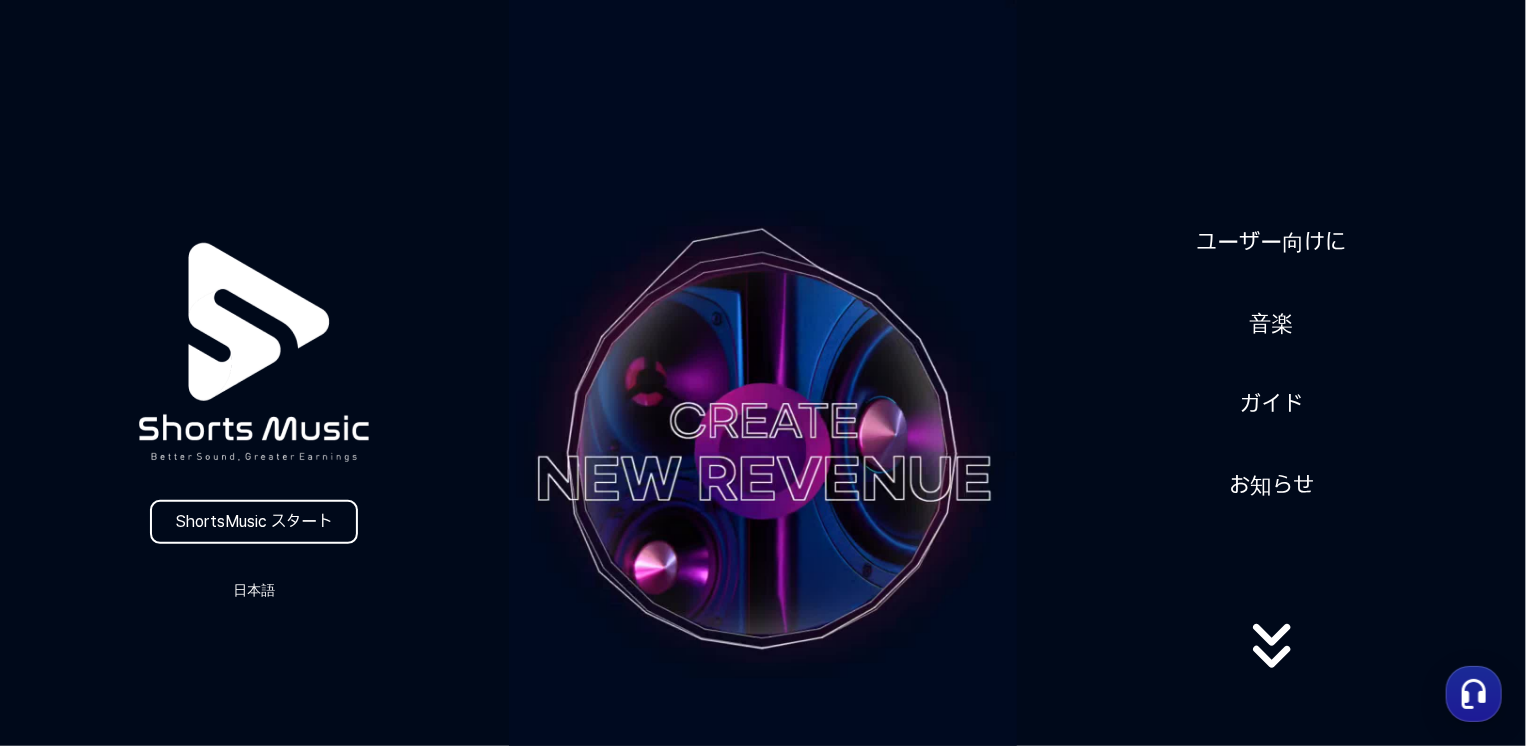 click on "日本語" at bounding box center [254, 590] 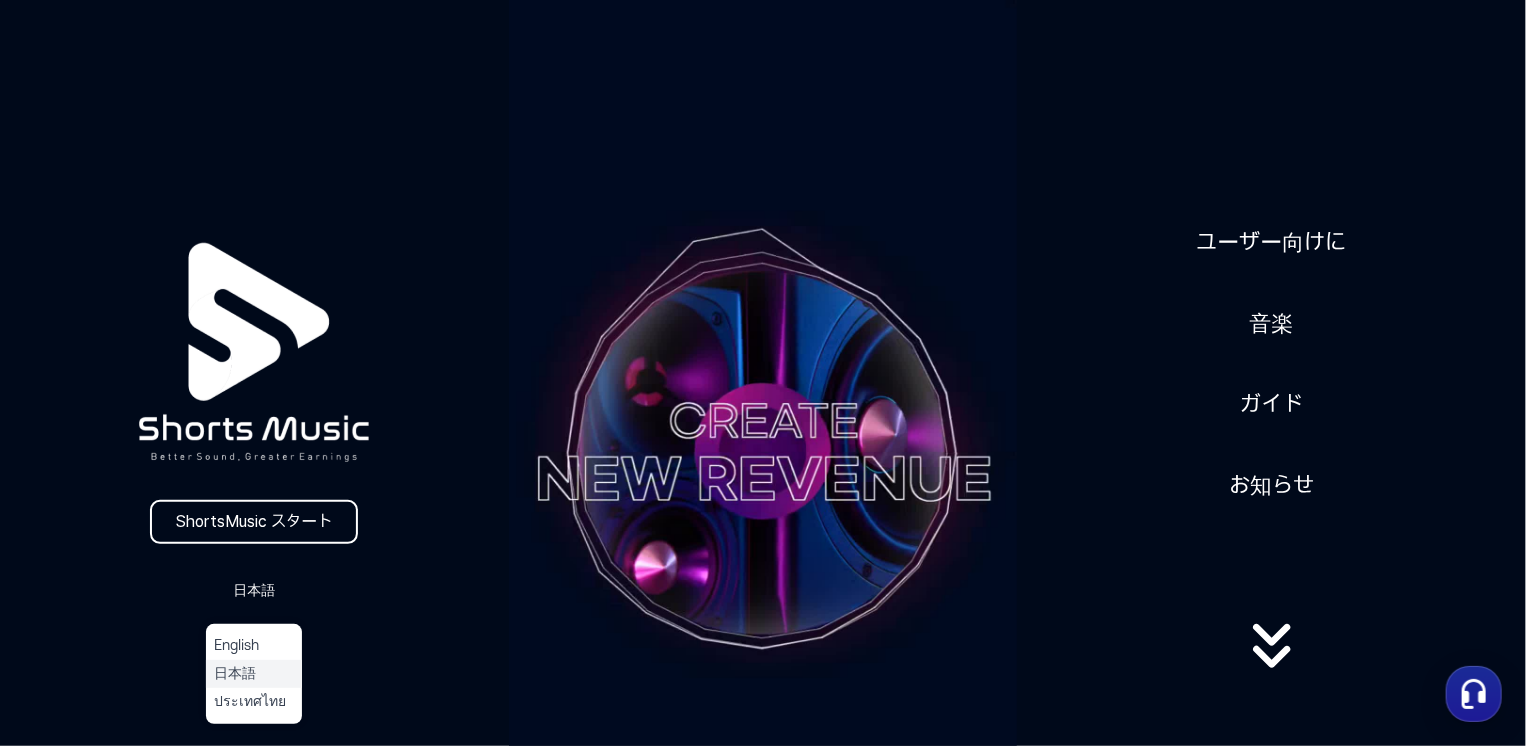click on "日本語" at bounding box center (254, 674) 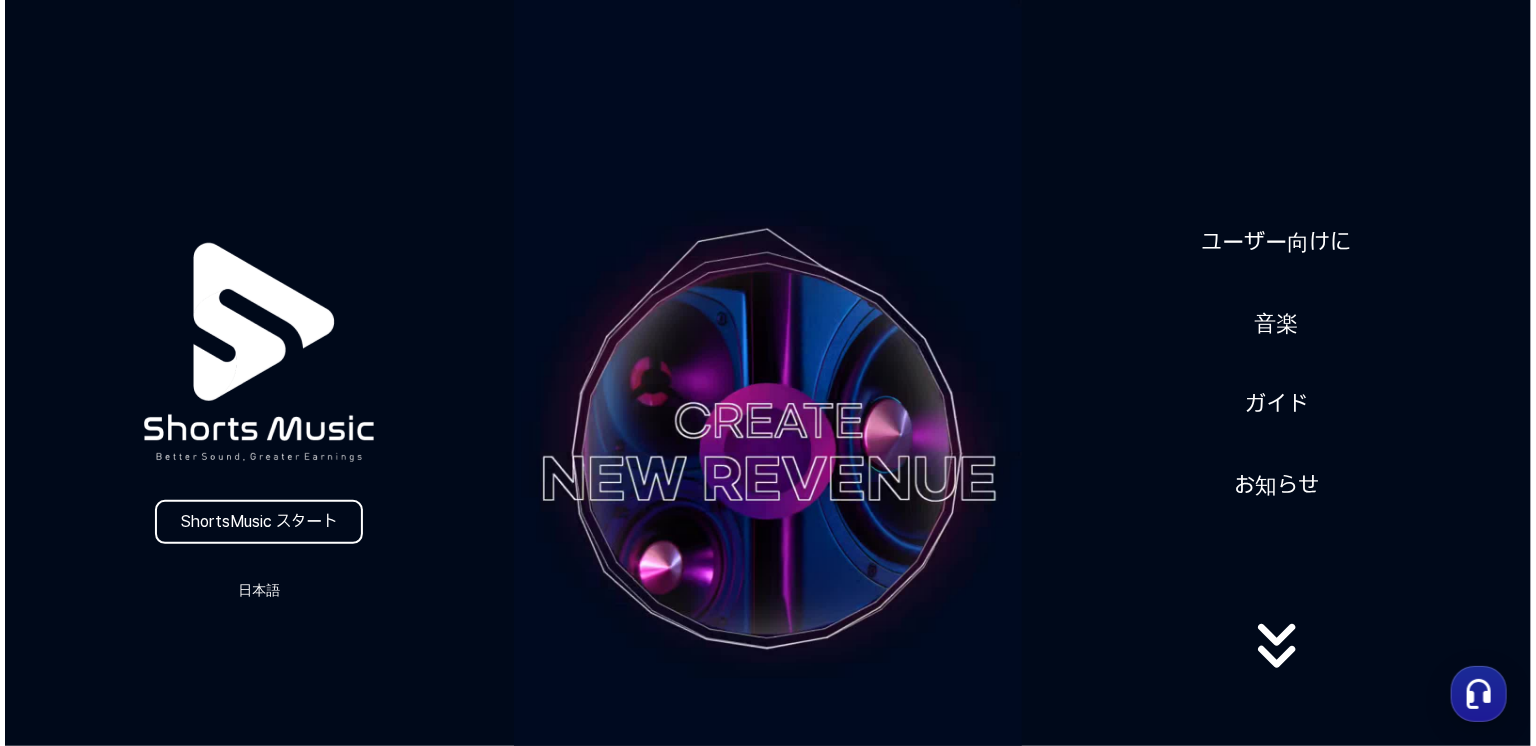 scroll, scrollTop: 0, scrollLeft: 0, axis: both 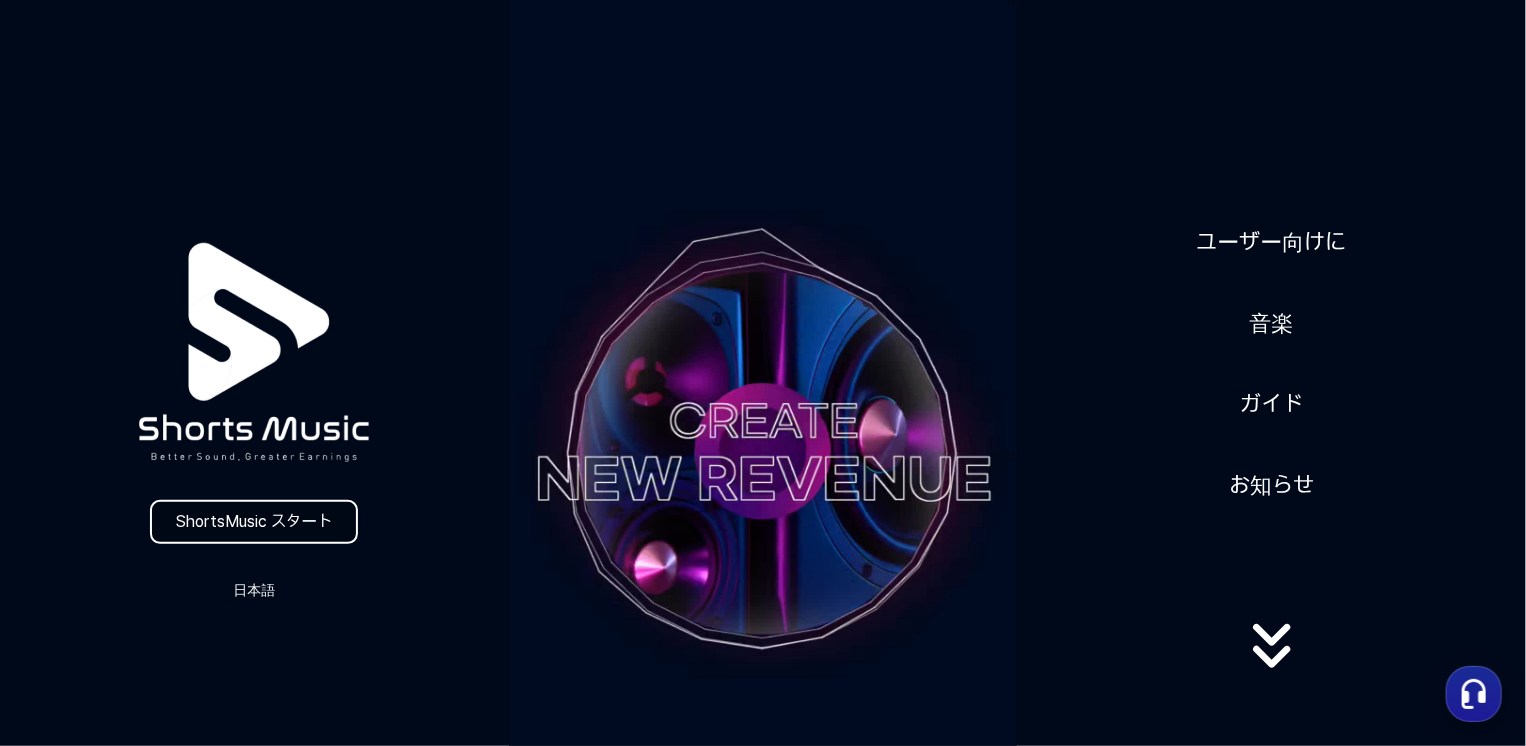 click on "ShortsMusic スタート" at bounding box center [254, 522] 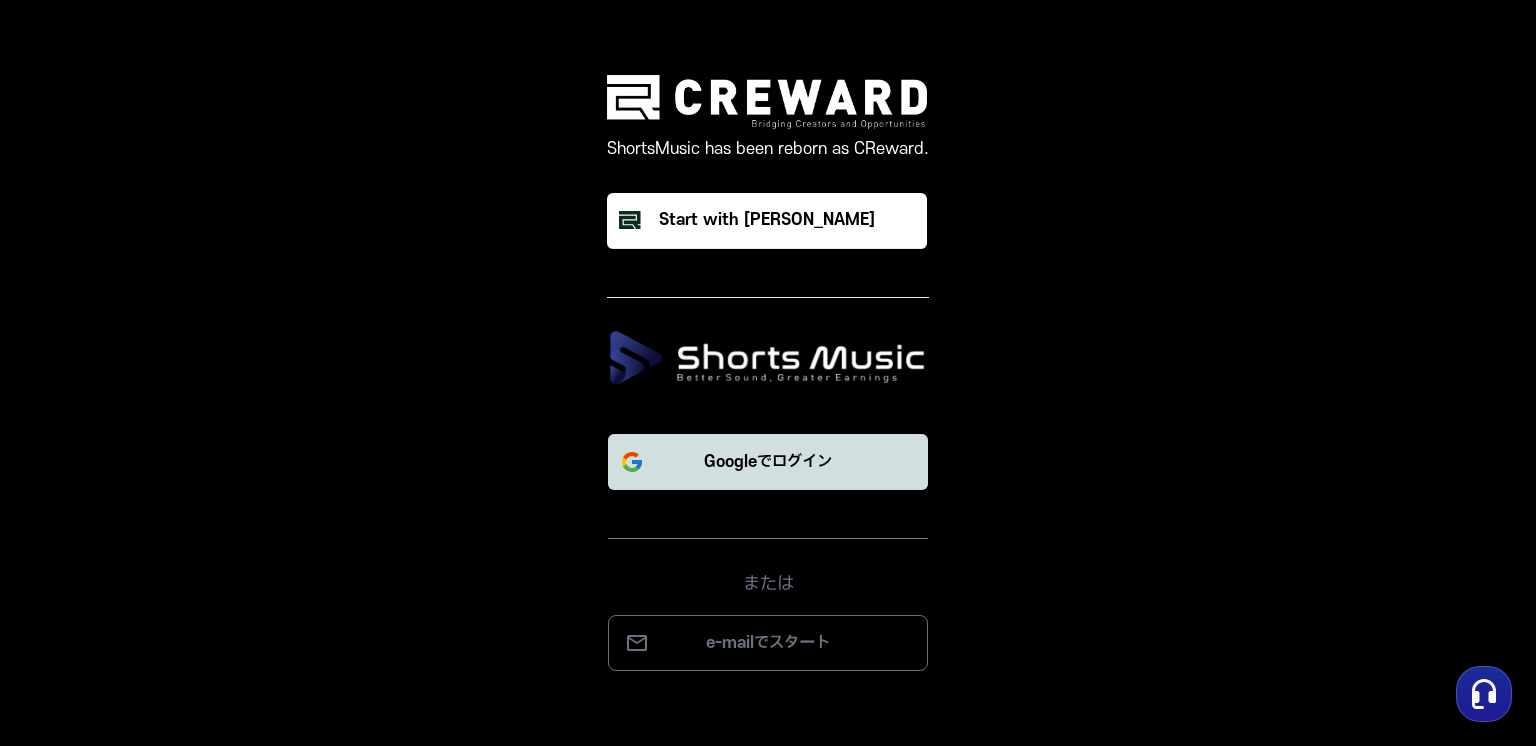 click on "Googleでログイン" at bounding box center [768, 462] 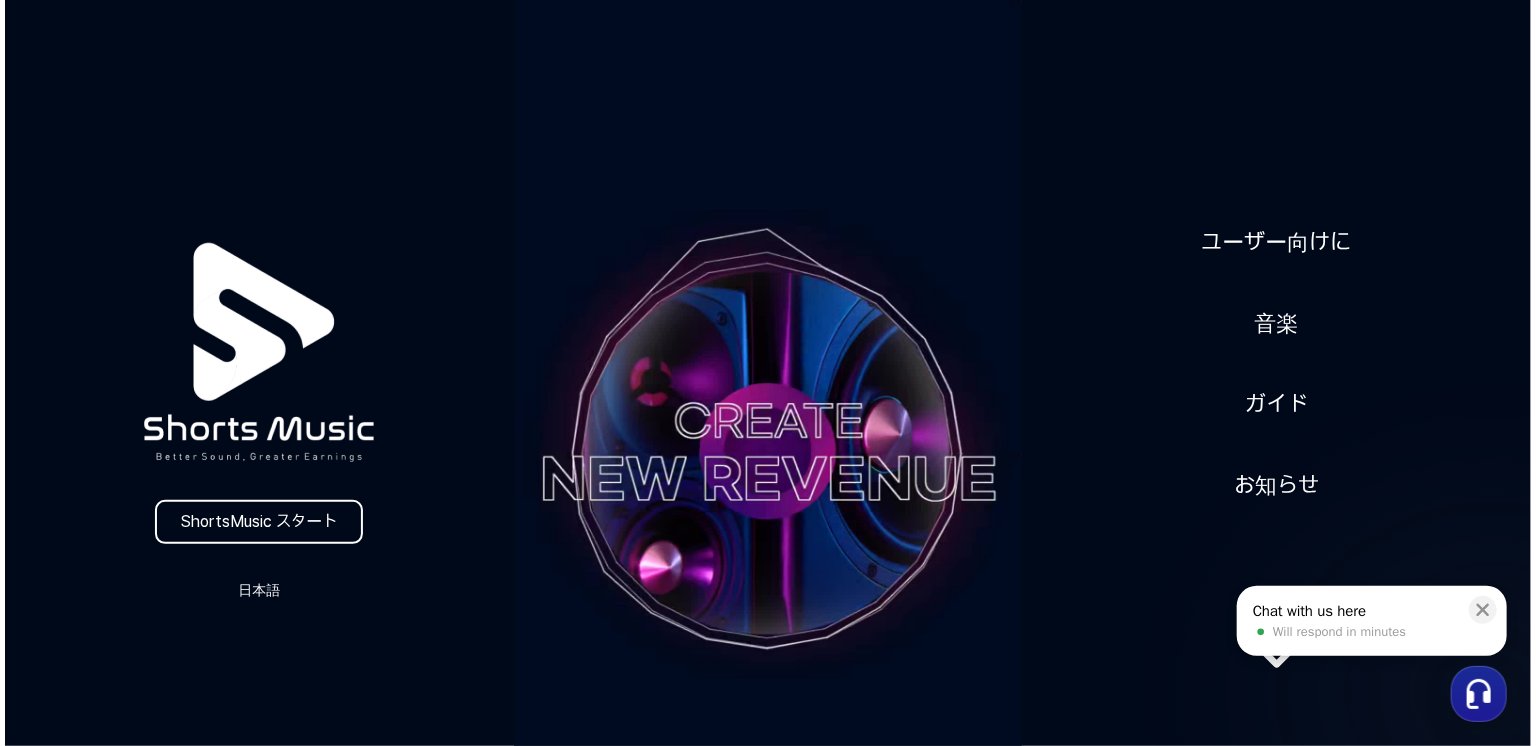 scroll, scrollTop: 0, scrollLeft: 0, axis: both 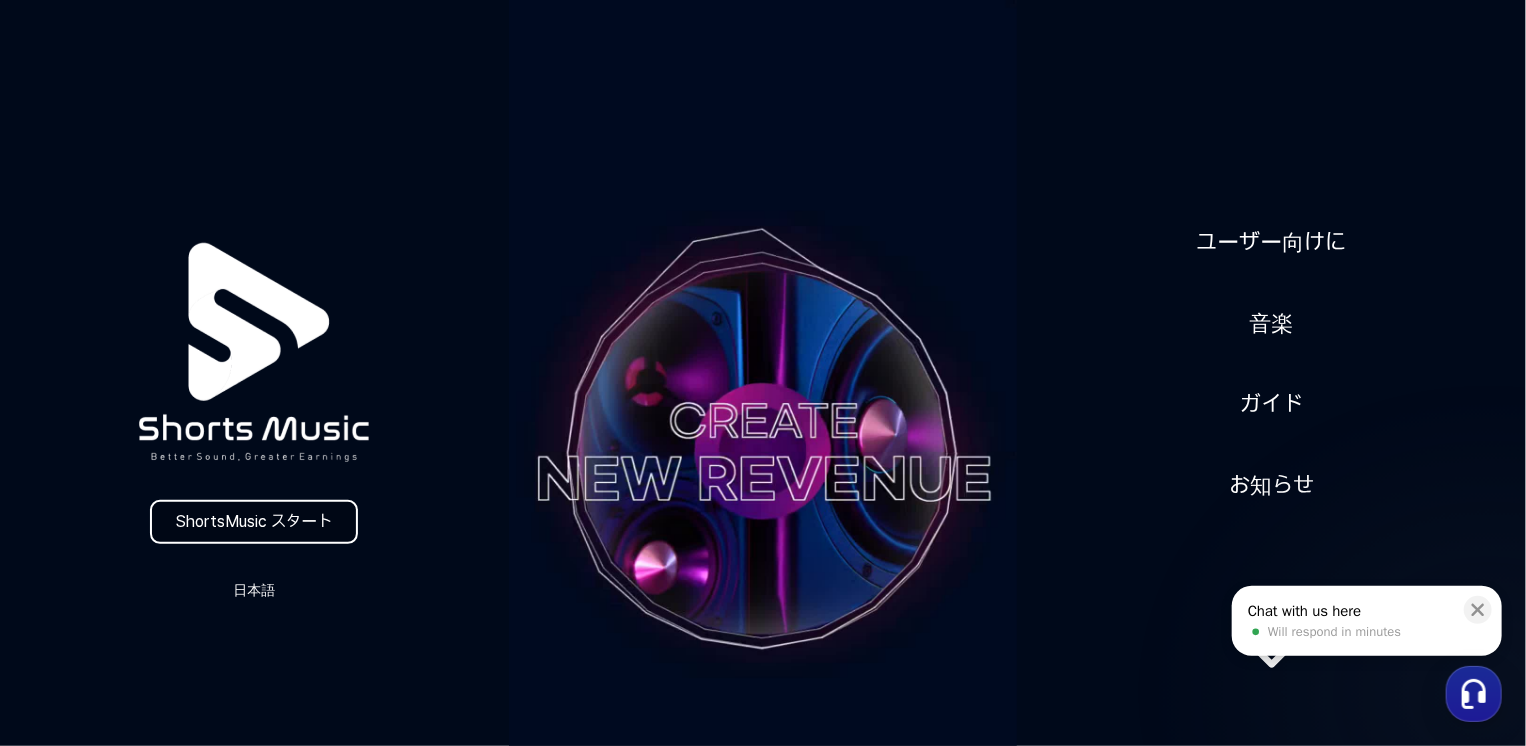click on "ShortsMusic スタート" at bounding box center [254, 522] 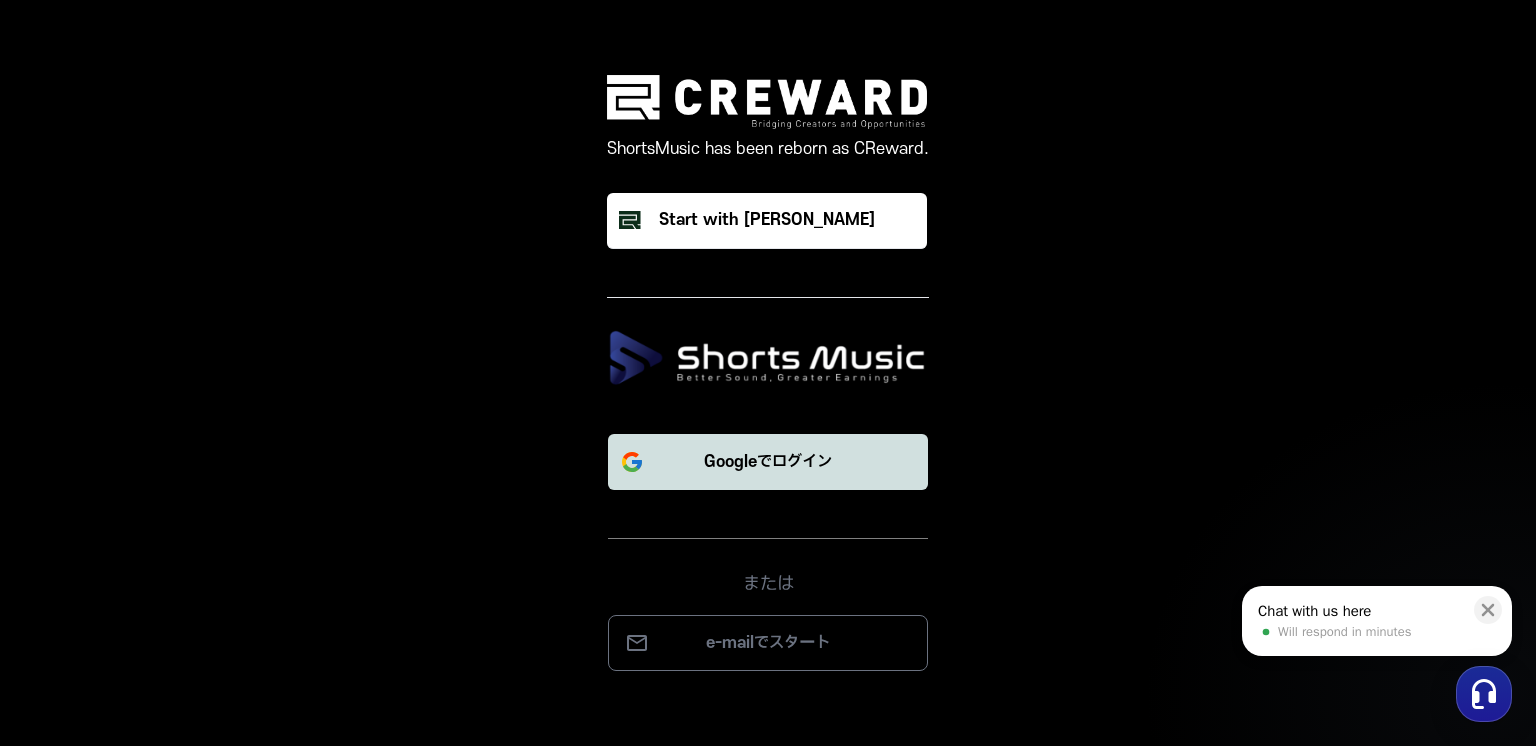click on "Googleでログイン" at bounding box center (768, 462) 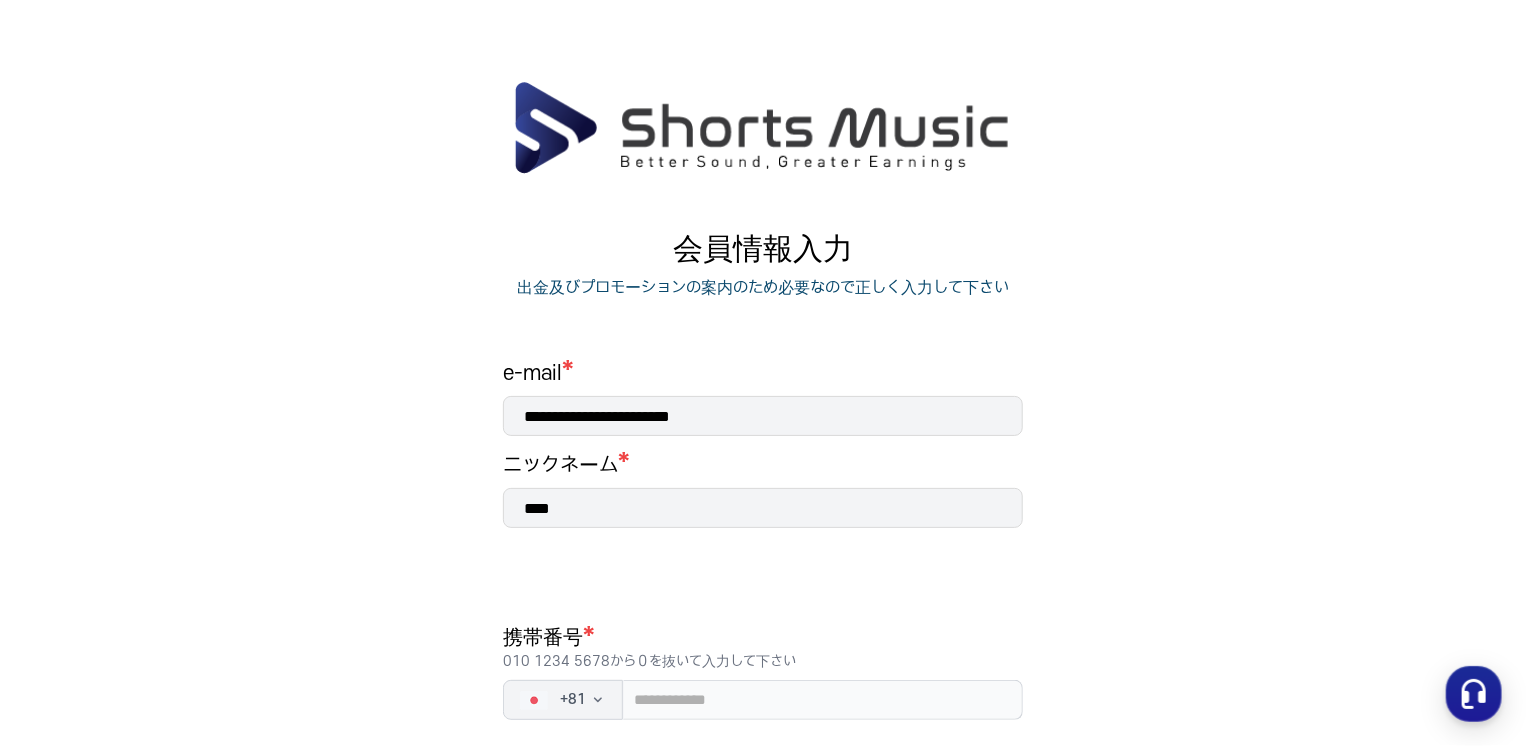 scroll, scrollTop: 0, scrollLeft: 0, axis: both 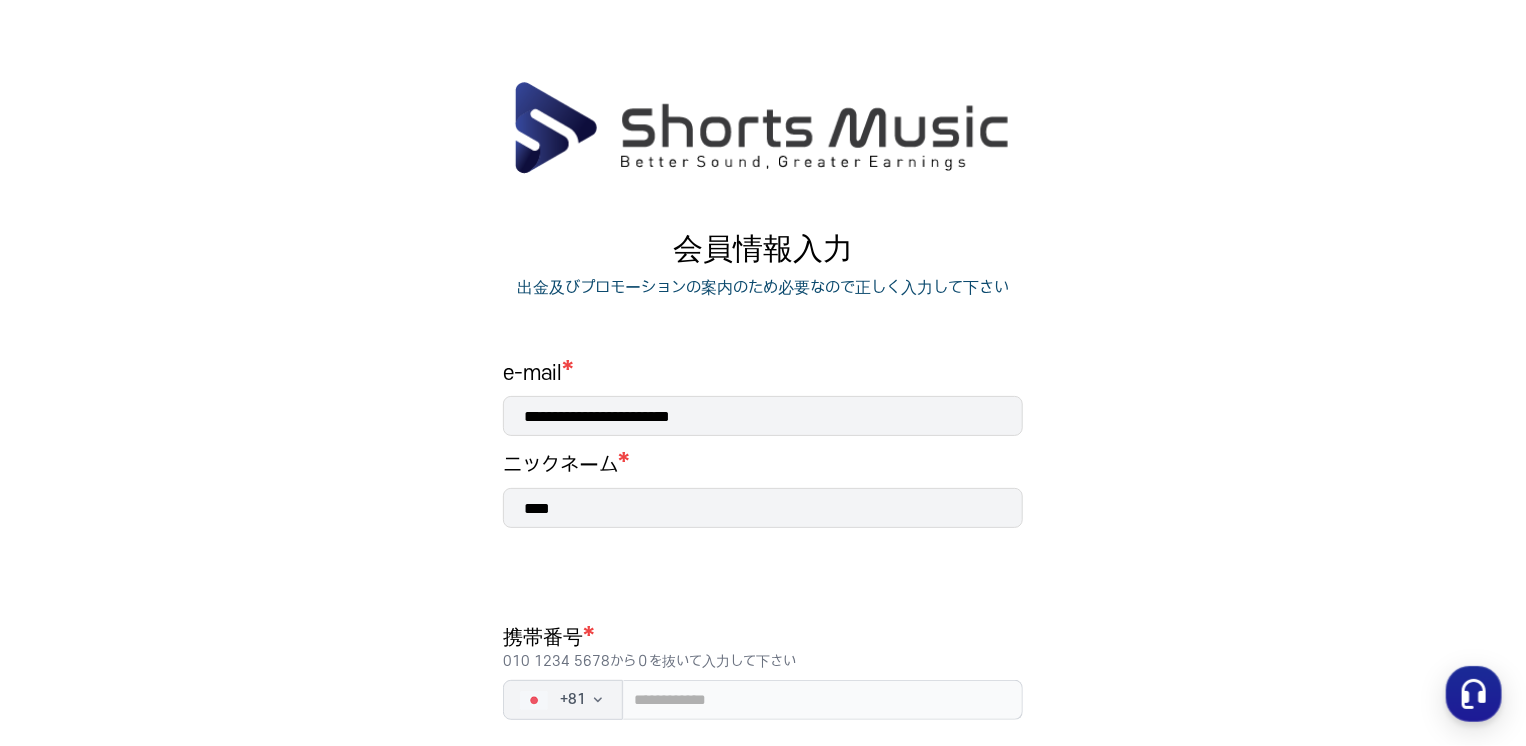 click on "**********" at bounding box center (763, 552) 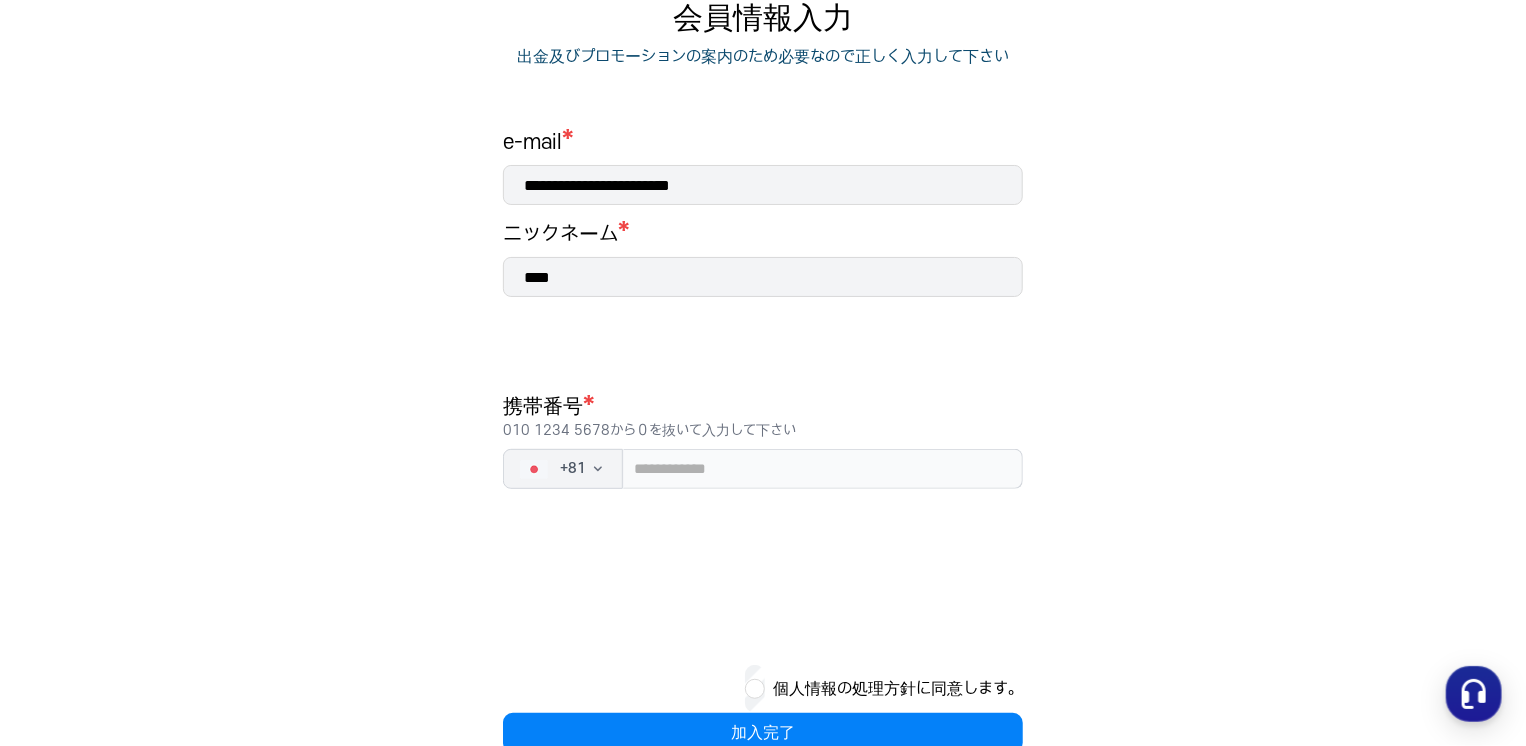 scroll, scrollTop: 232, scrollLeft: 0, axis: vertical 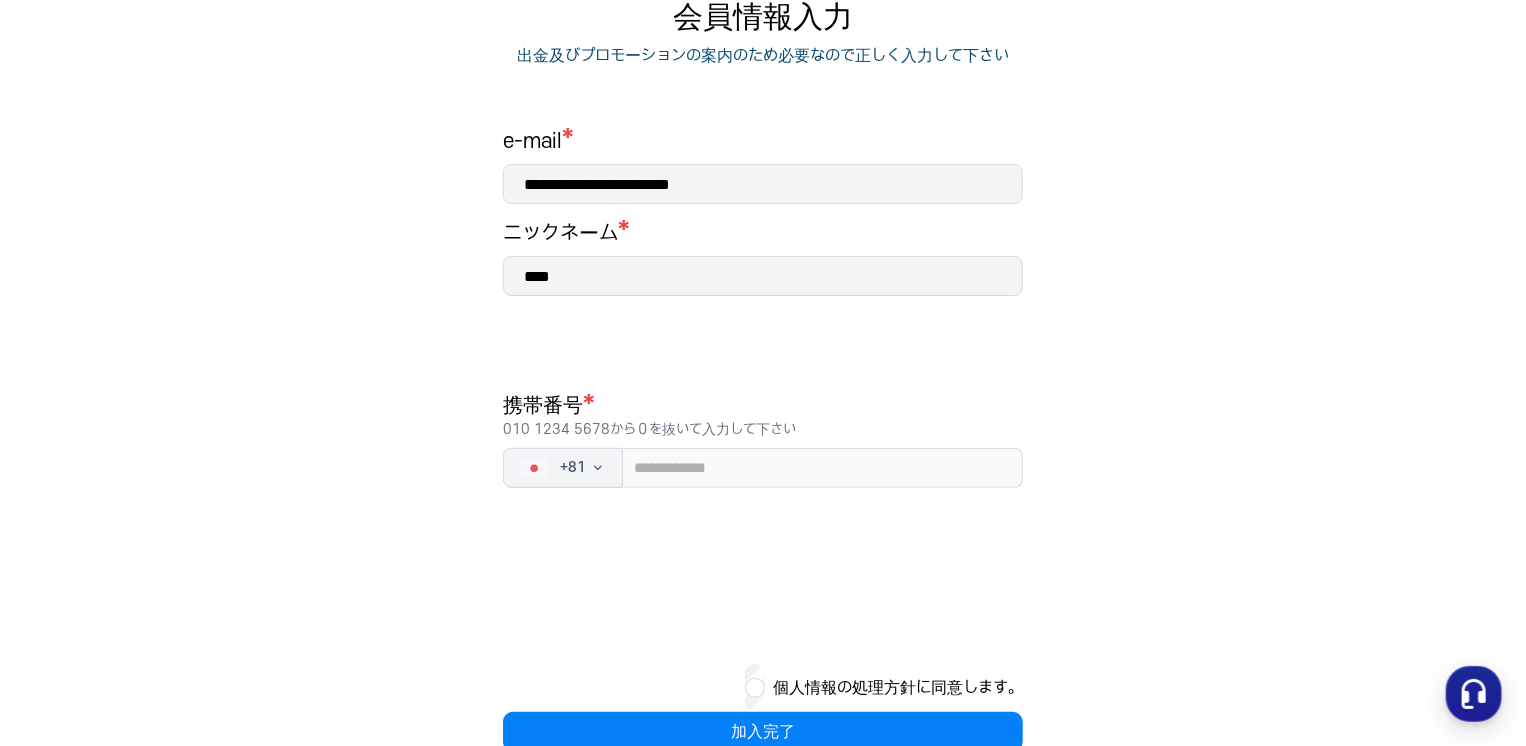 click on "****" at bounding box center [763, 276] 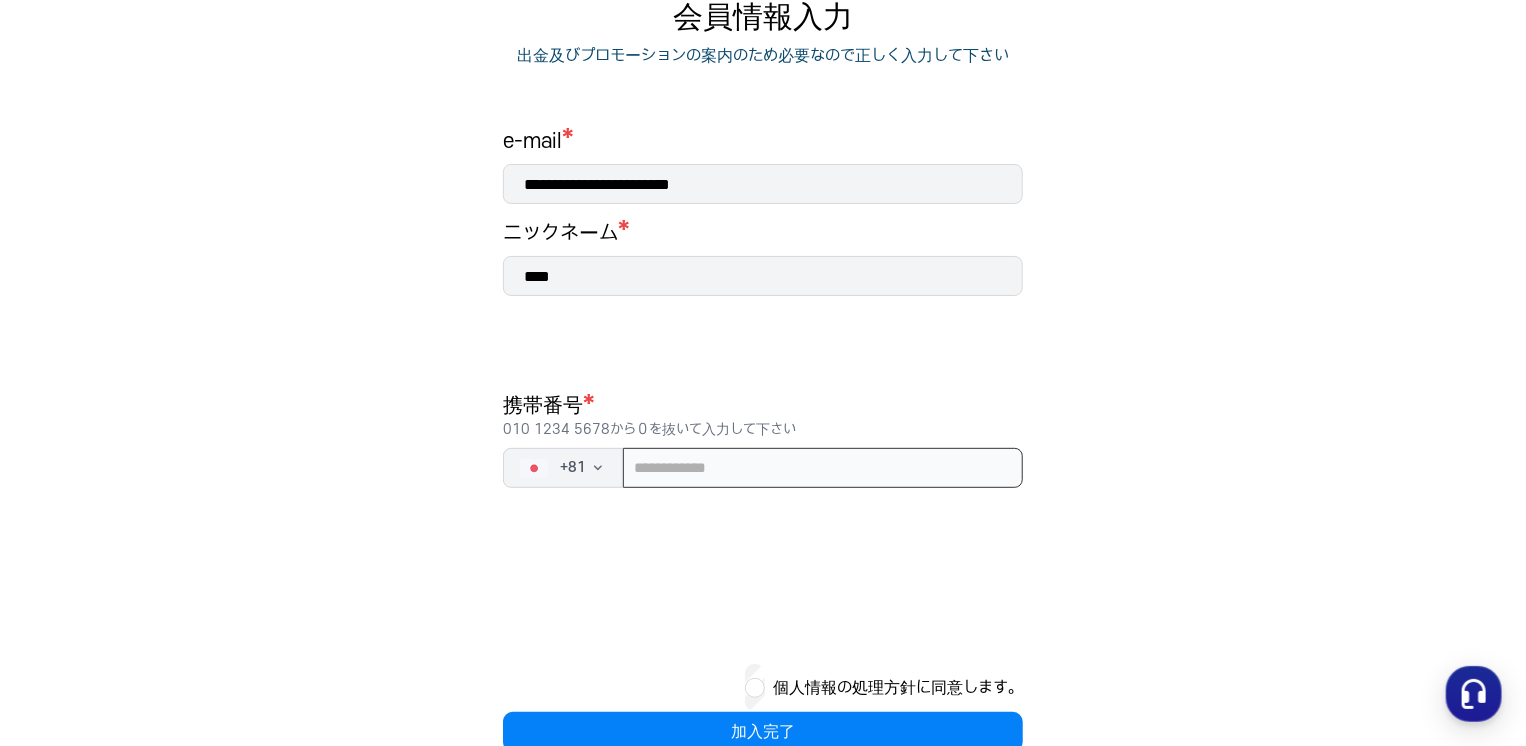 click at bounding box center [823, 468] 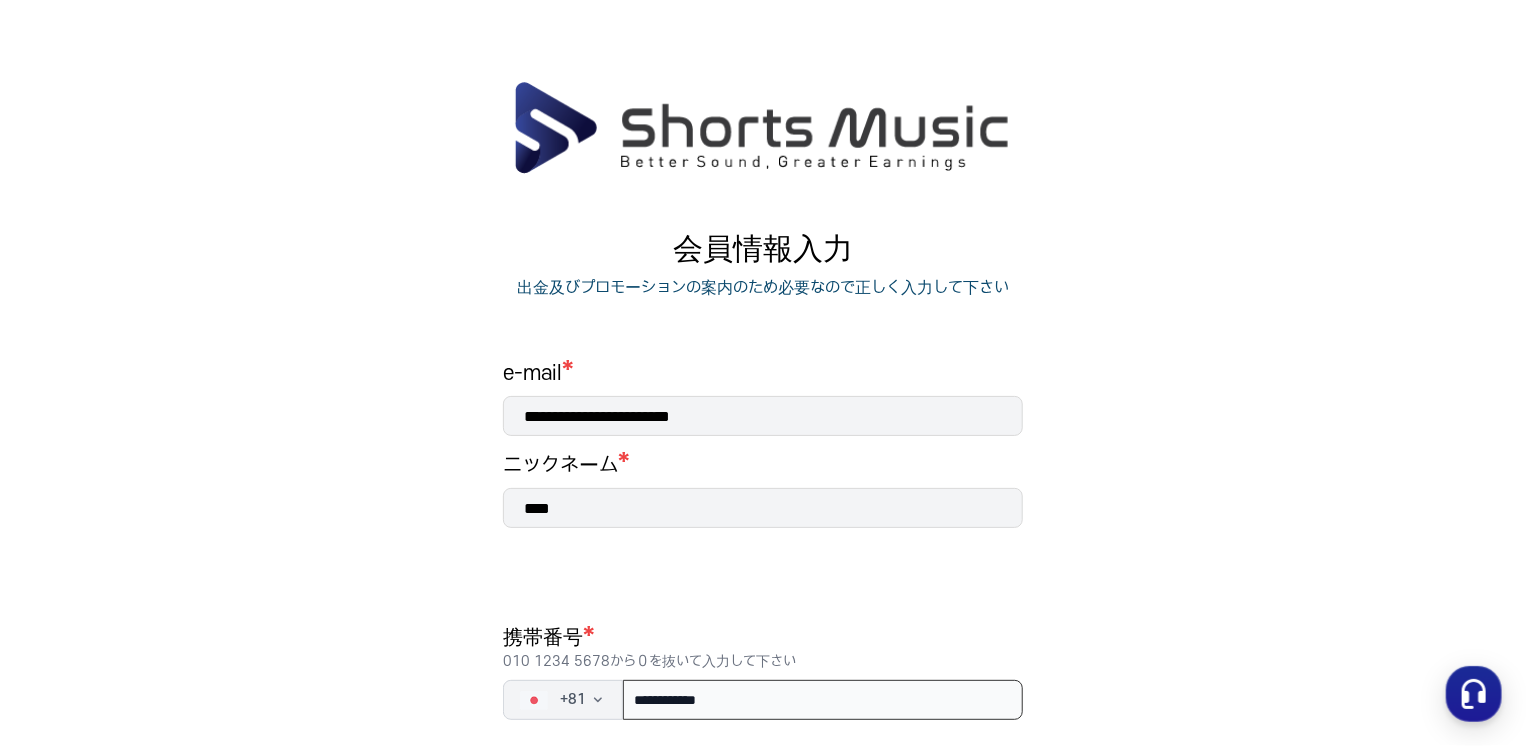 scroll, scrollTop: 278, scrollLeft: 0, axis: vertical 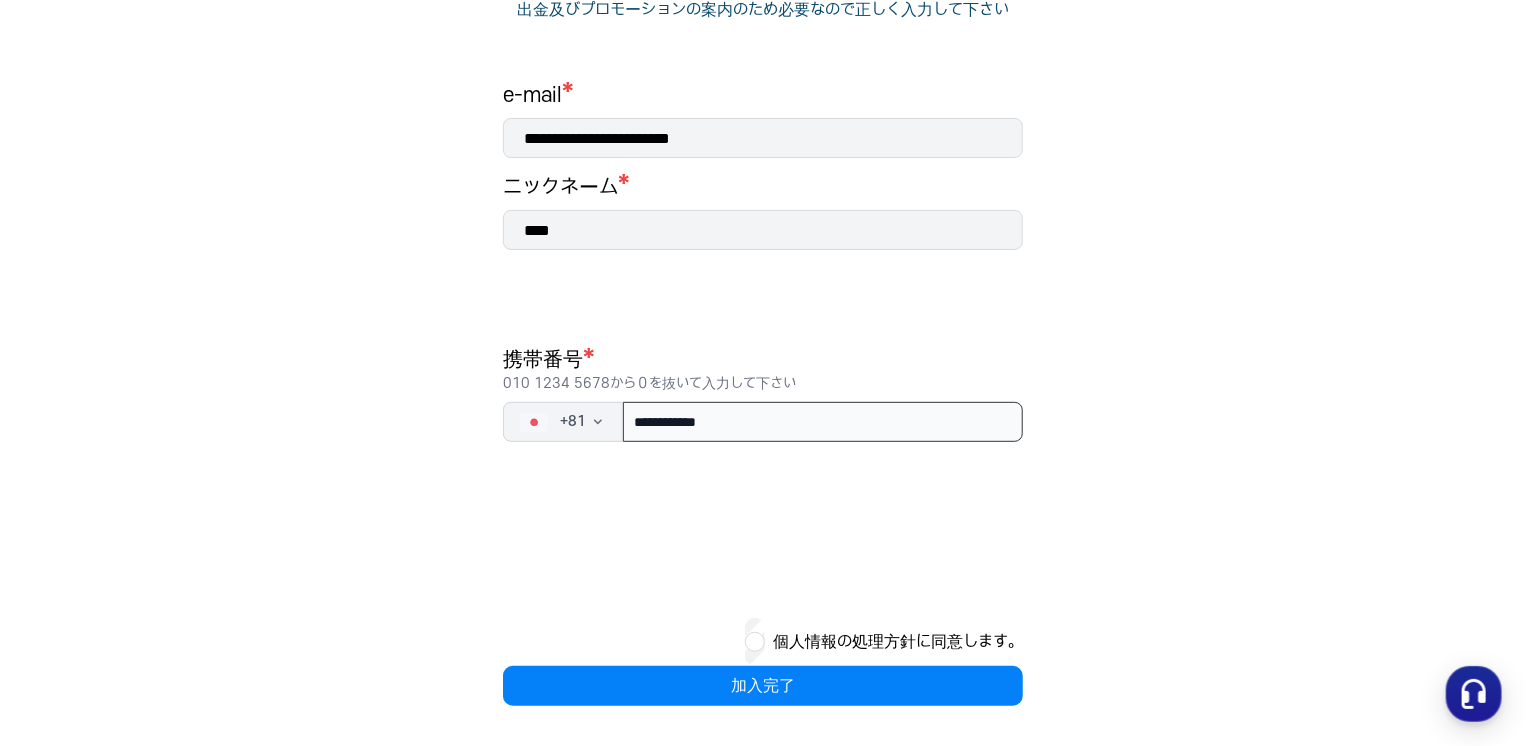 type on "**********" 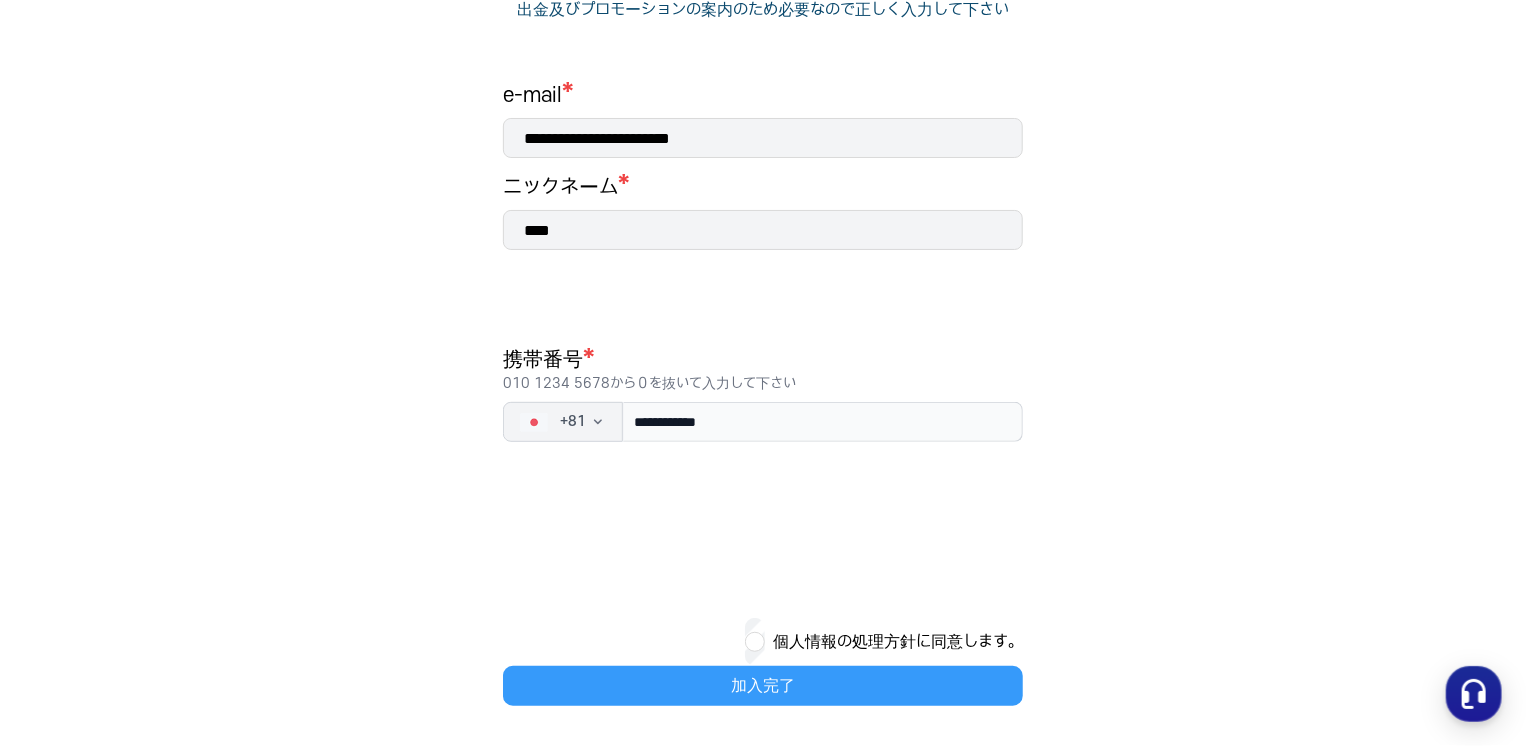click on "加入完了" at bounding box center [763, 686] 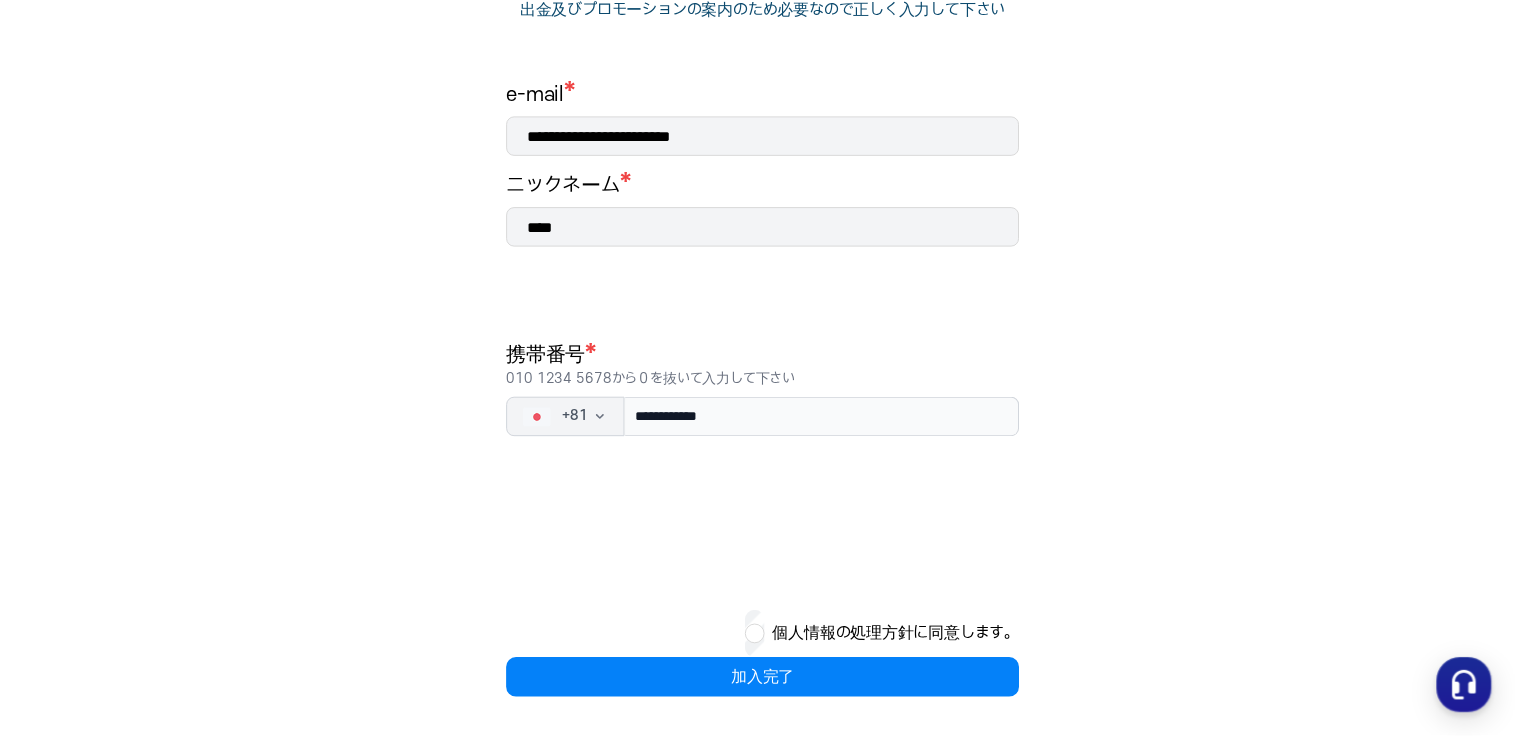 scroll, scrollTop: 0, scrollLeft: 0, axis: both 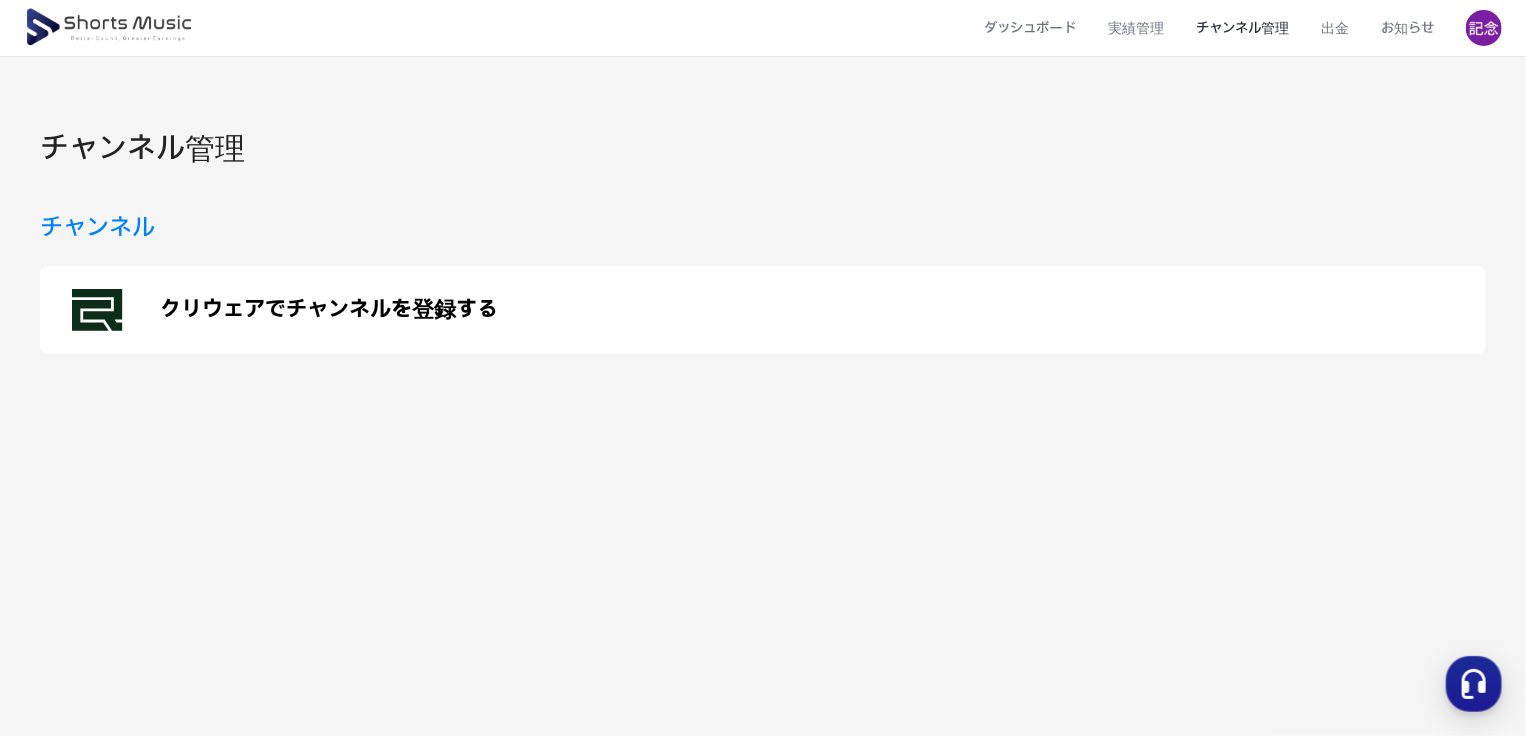 click on "クリウェアでチャンネルを登録する" at bounding box center (763, 310) 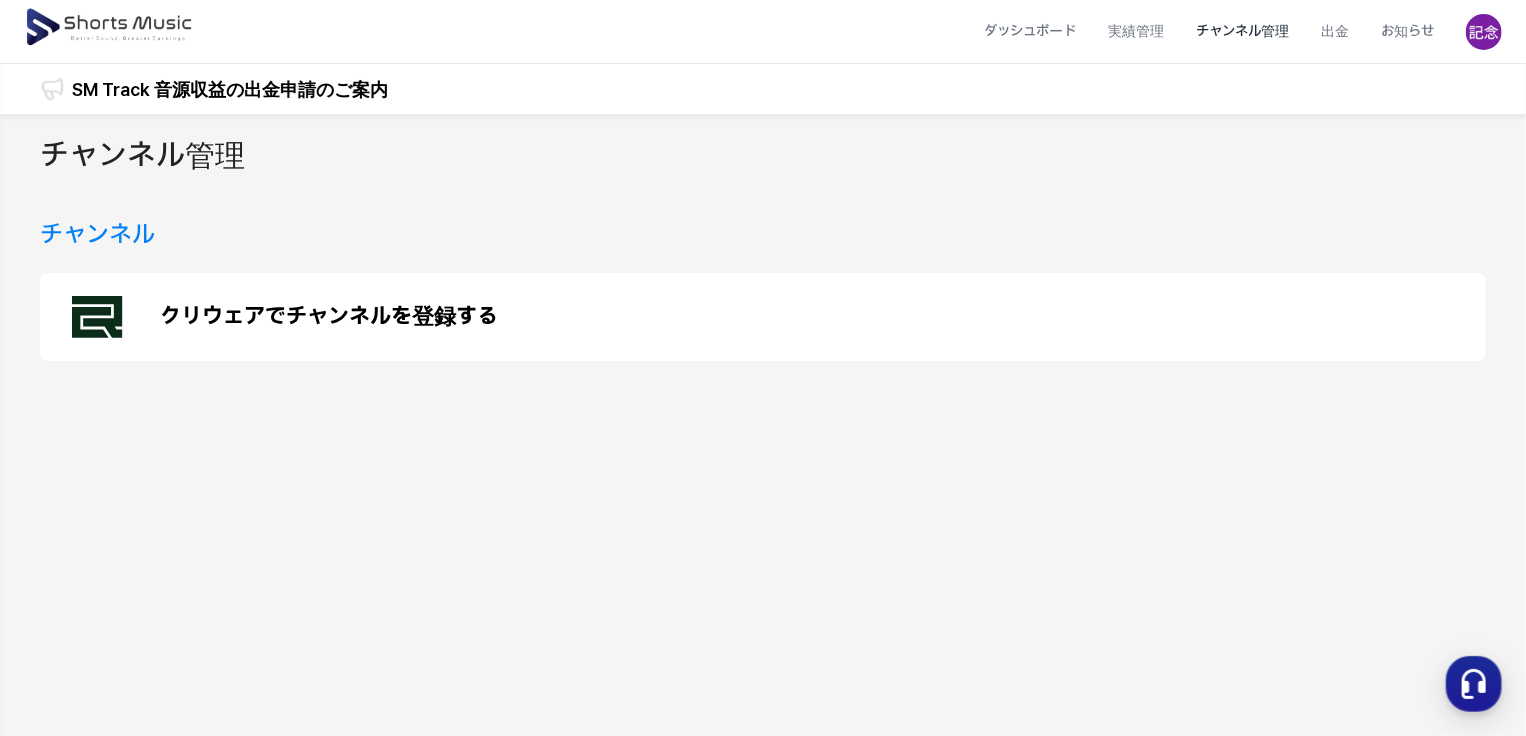 scroll, scrollTop: 0, scrollLeft: 0, axis: both 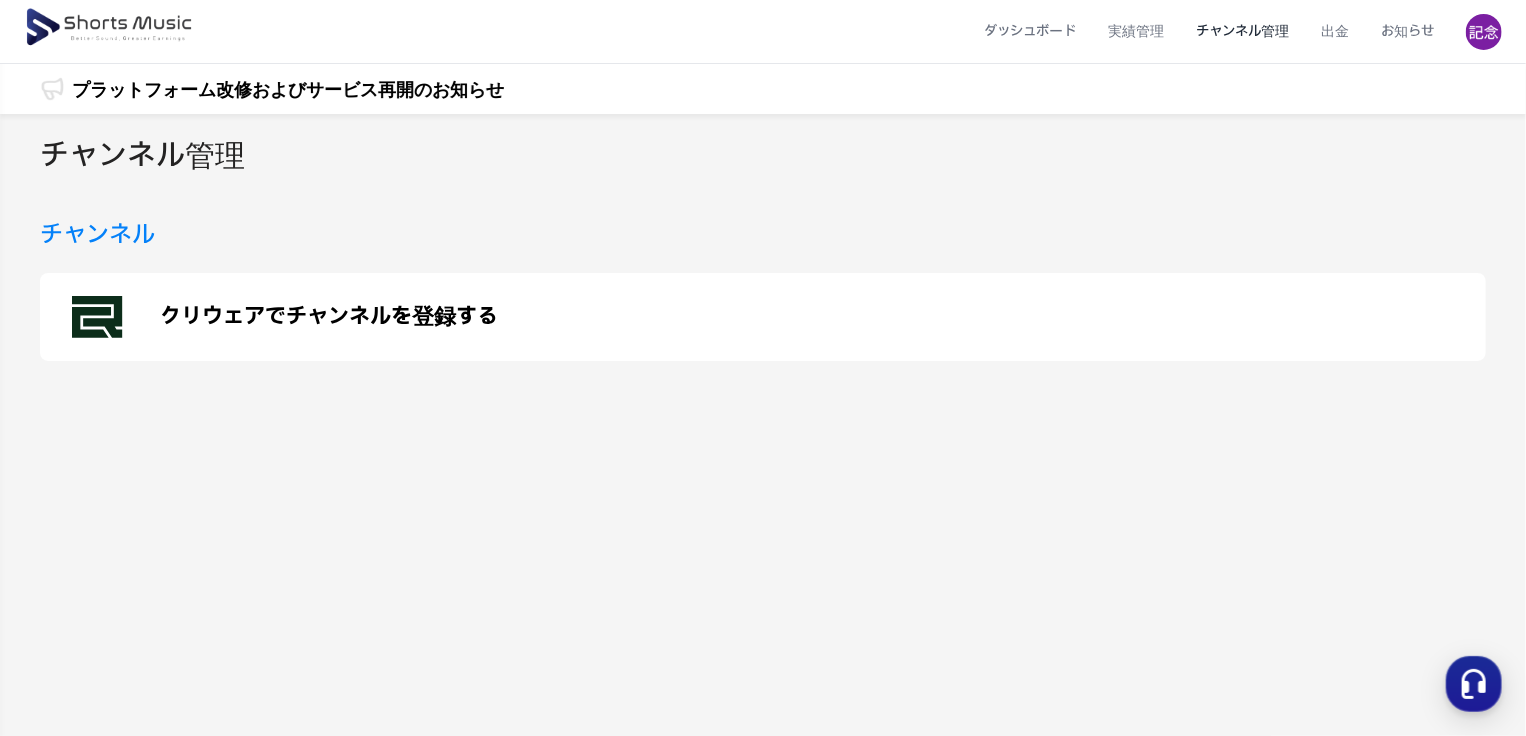 click on "クリウェアでチャンネルを登録する" at bounding box center (329, 317) 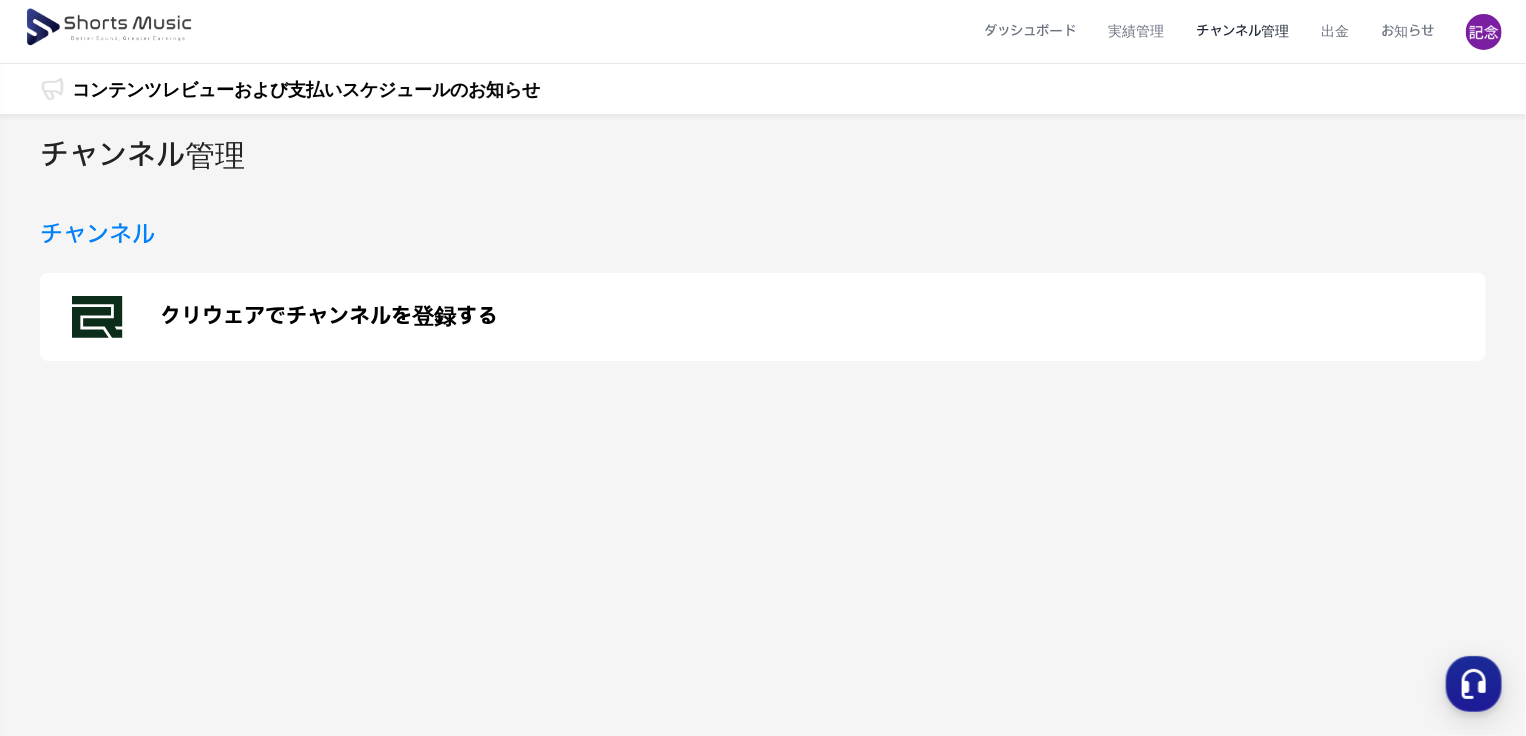 click on "チャンネル管理" at bounding box center [1242, 31] 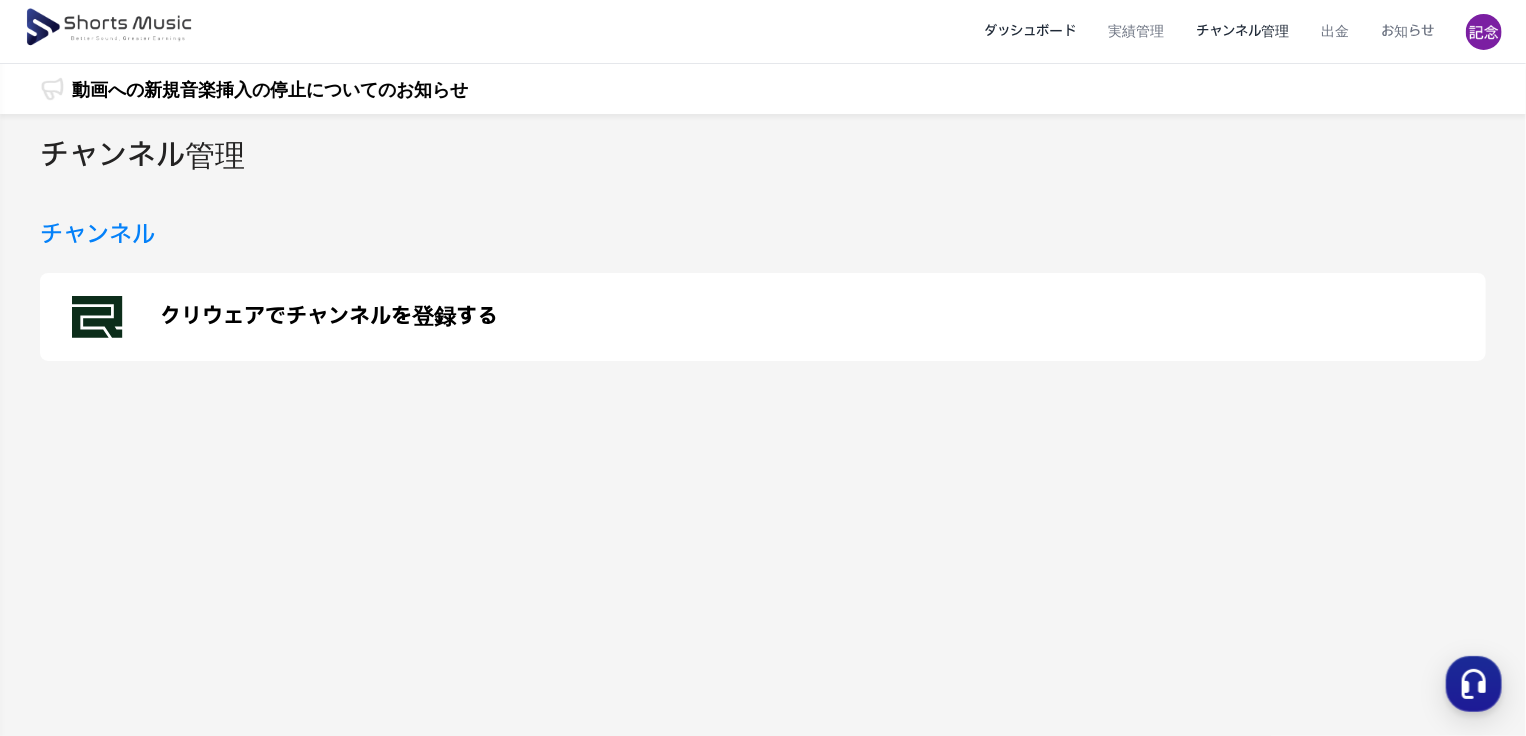 click on "ダッシュボード" at bounding box center (1030, 31) 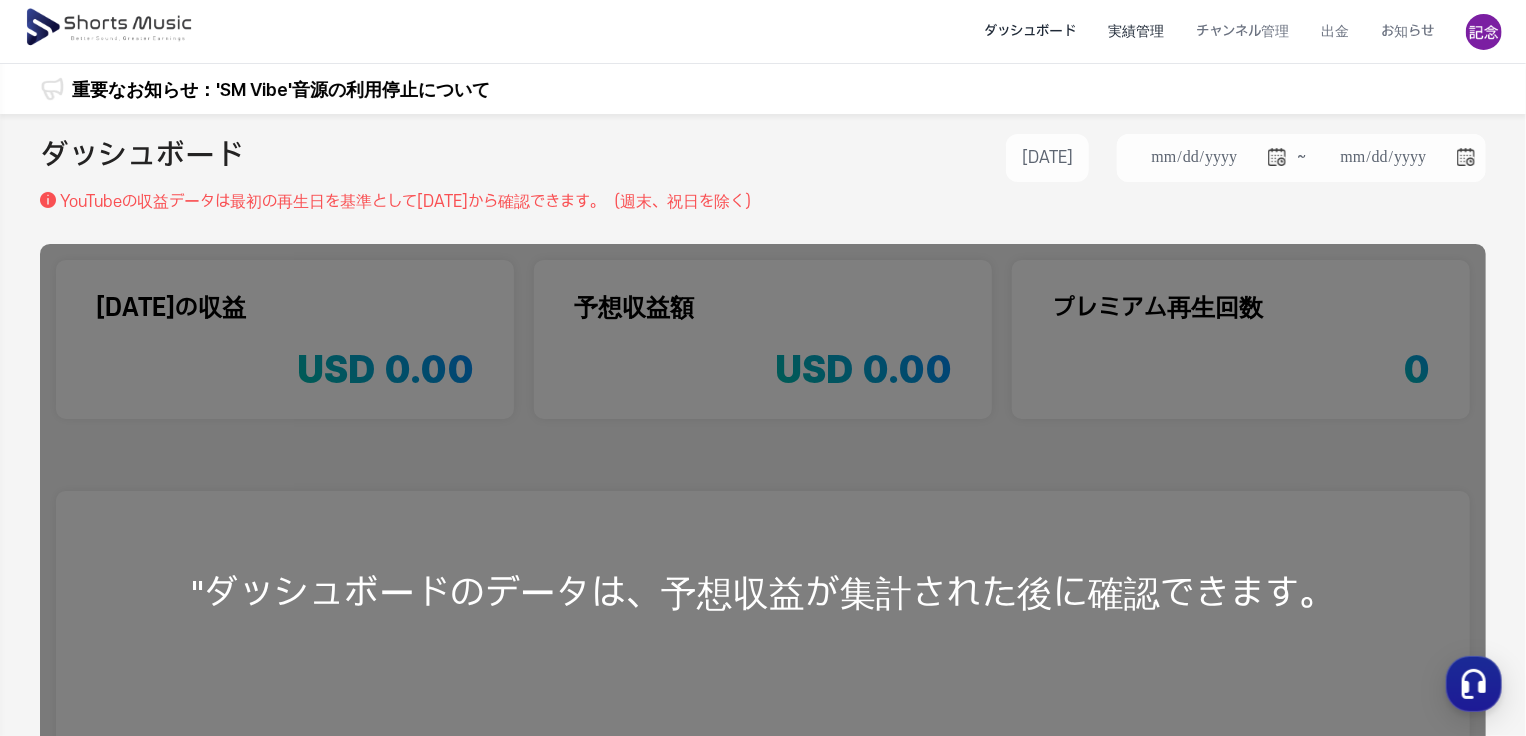 click on "実績管理" at bounding box center (1136, 31) 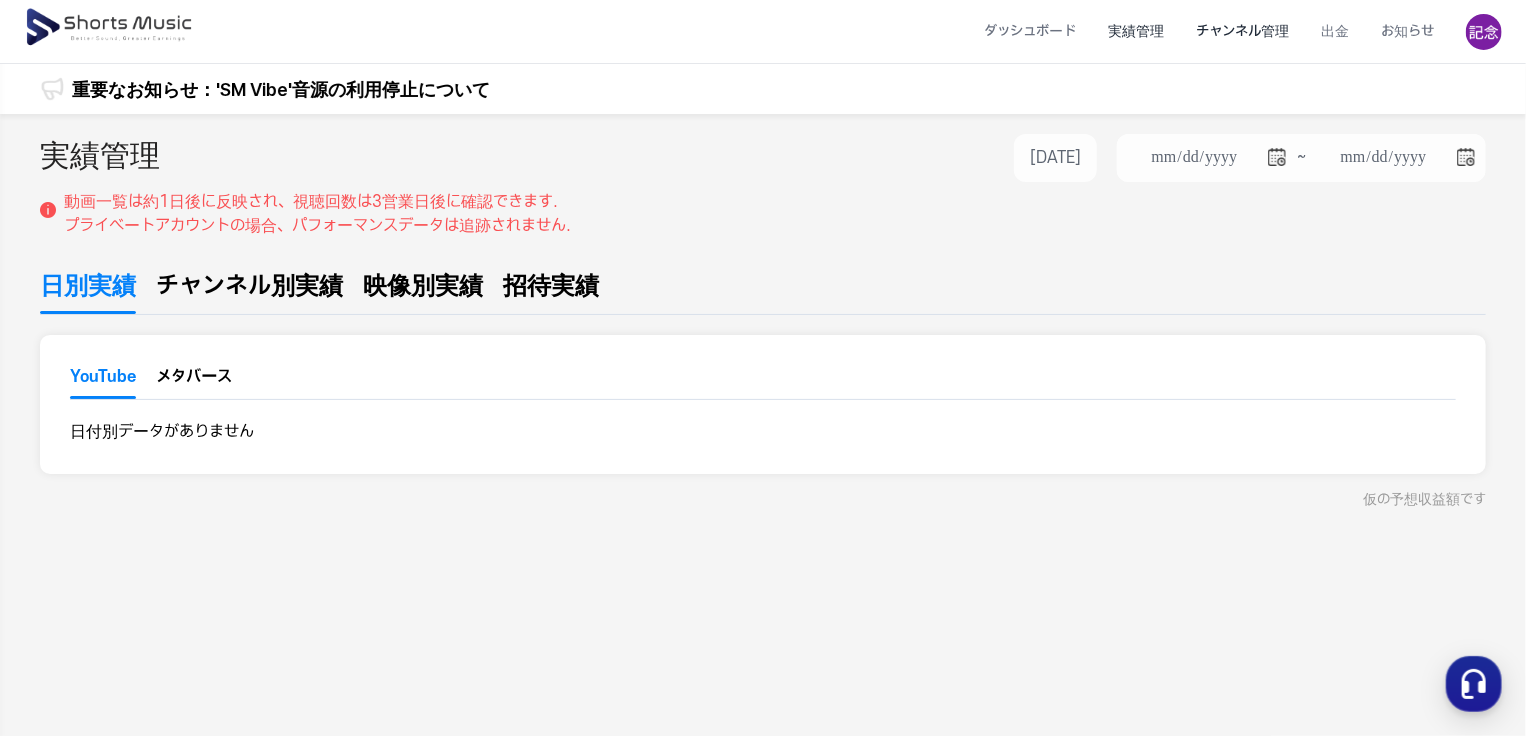 click on "チャンネル管理" at bounding box center [1242, 31] 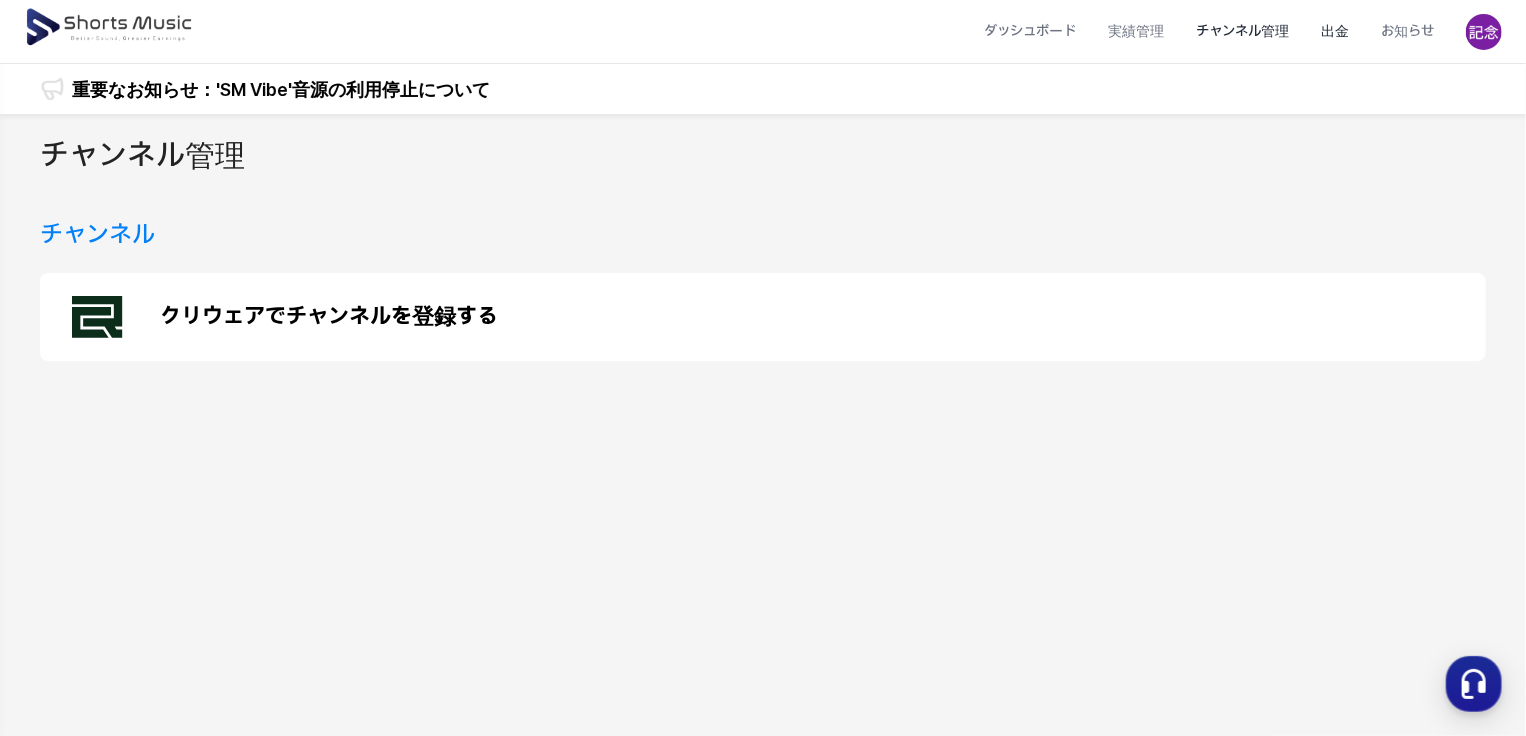 click on "出金" at bounding box center (1335, 31) 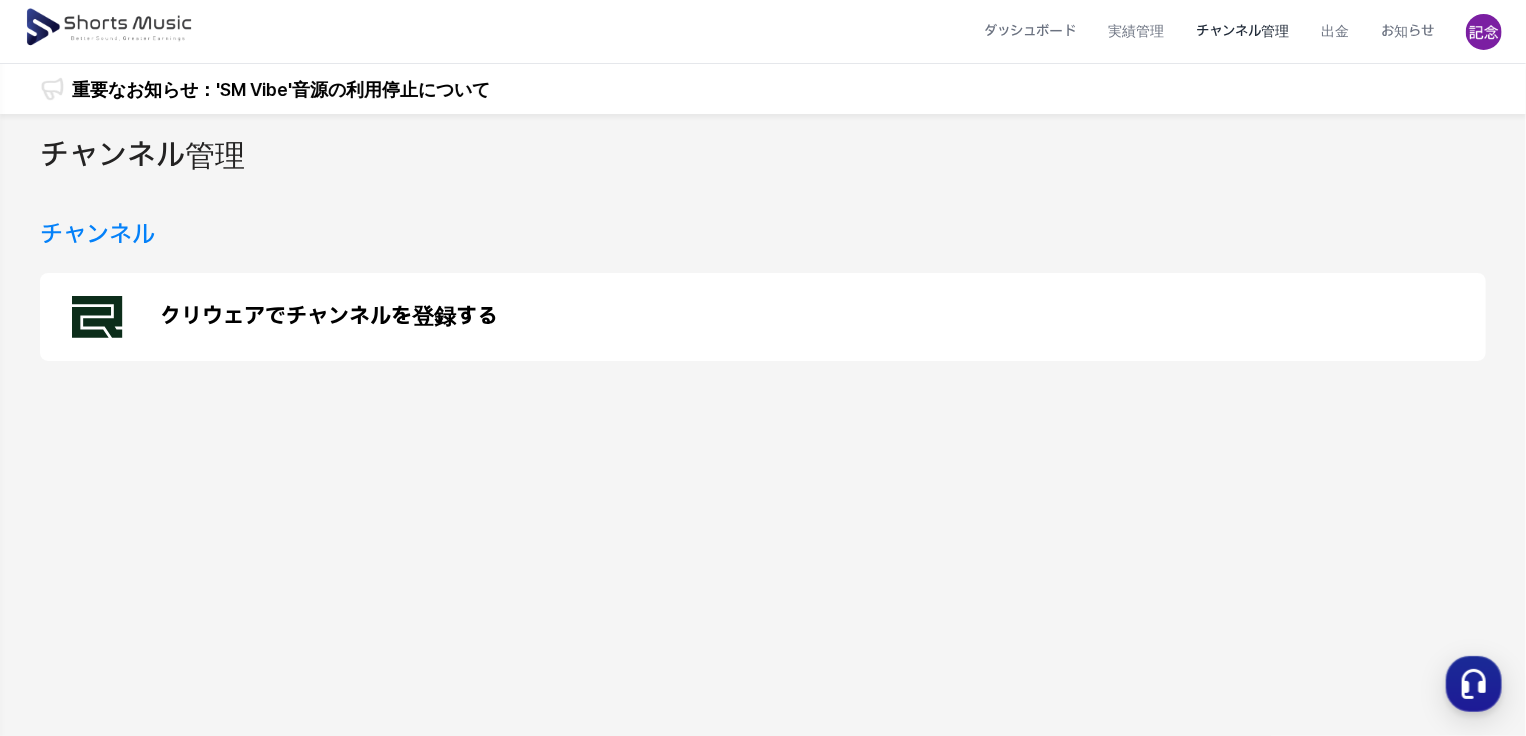 click at bounding box center (1484, 32) 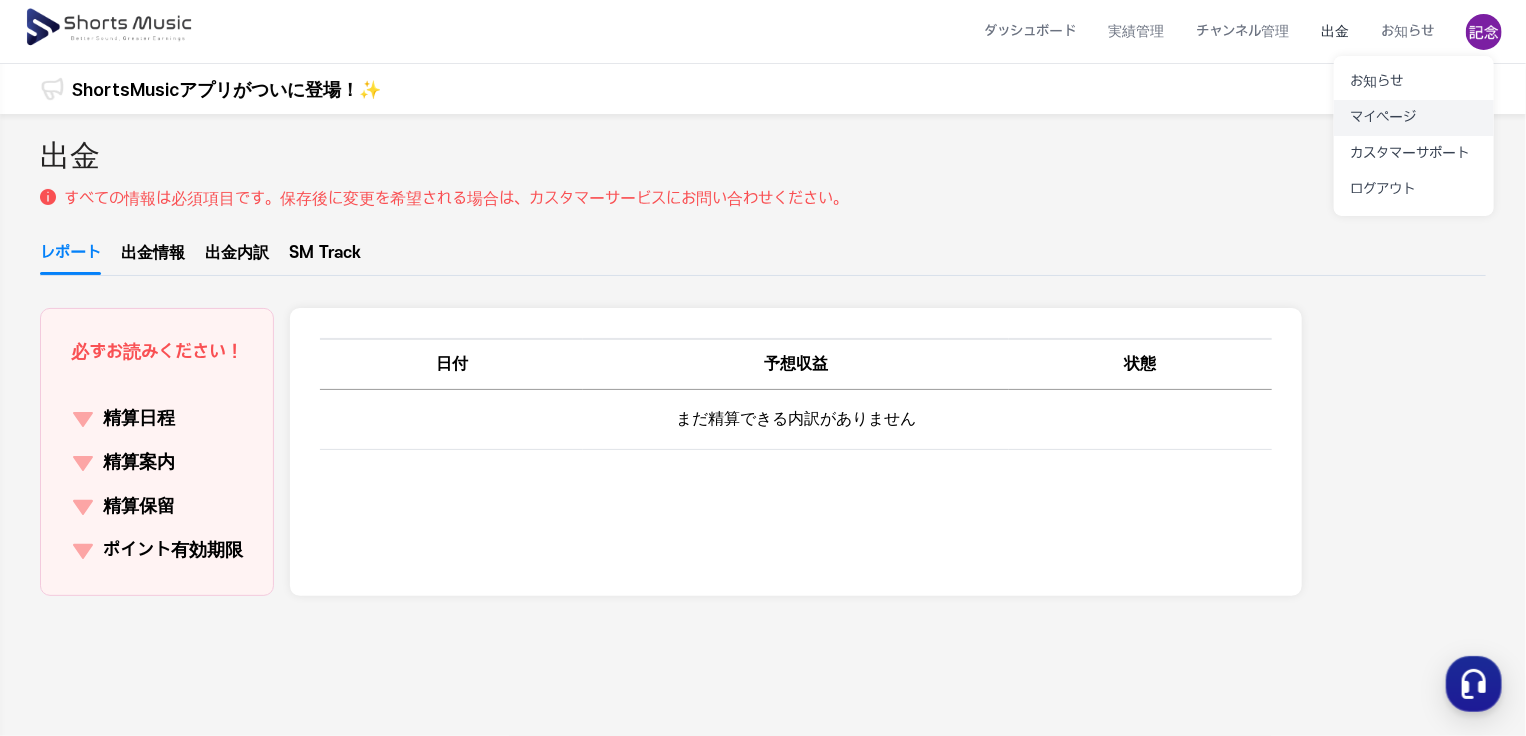 click on "マイページ" at bounding box center [1414, 118] 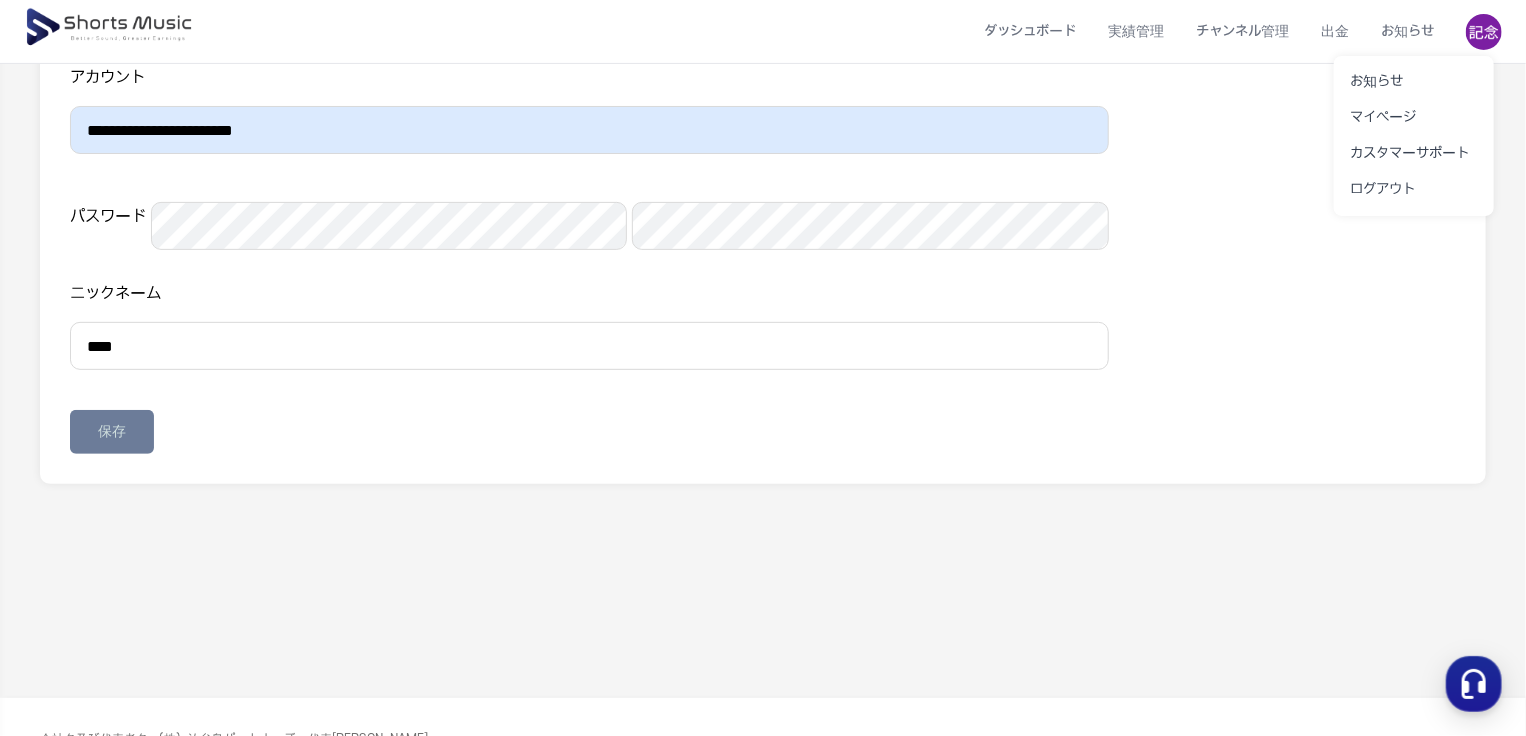 scroll, scrollTop: 0, scrollLeft: 0, axis: both 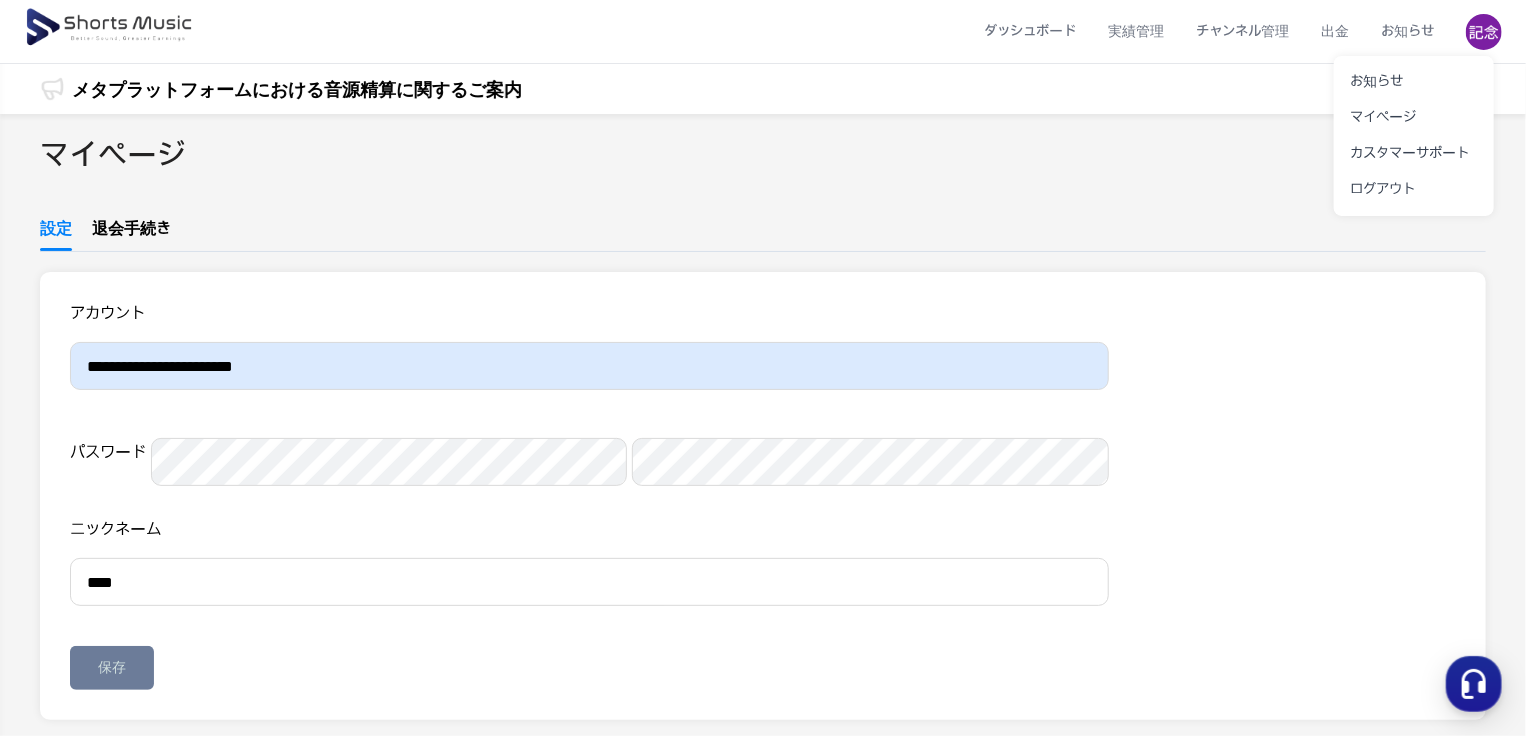 click at bounding box center [763, 368] 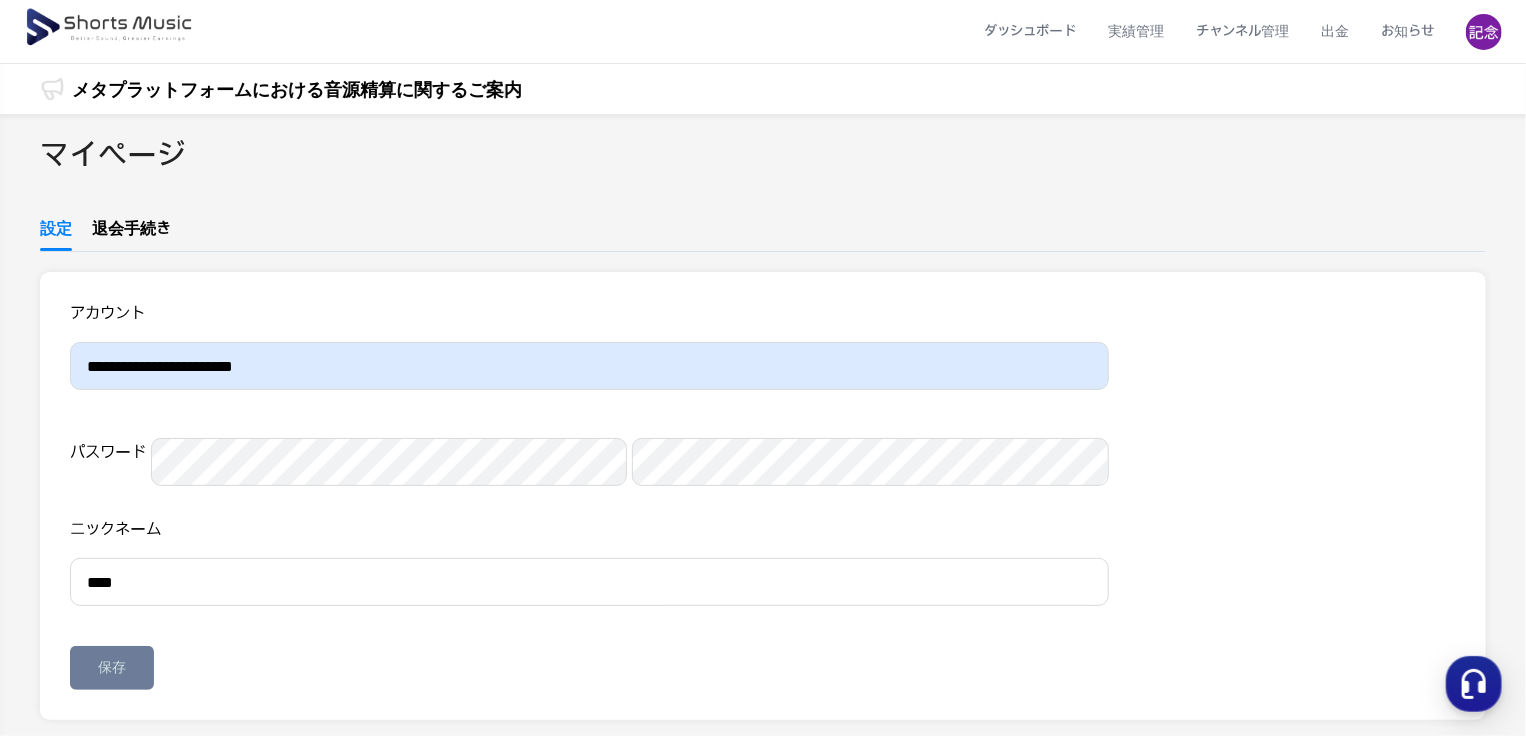 click at bounding box center (763, 368) 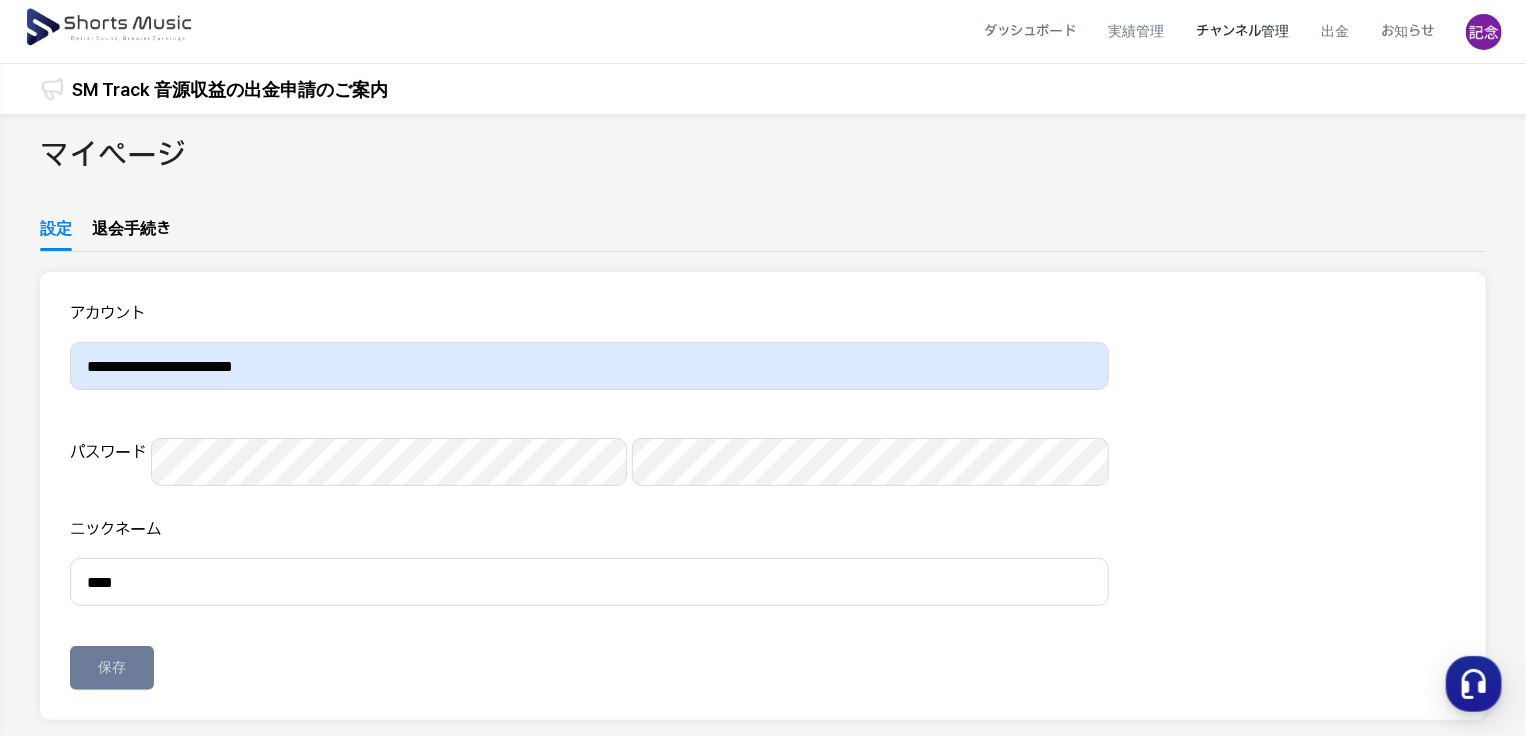 click on "チャンネル管理" at bounding box center [1242, 31] 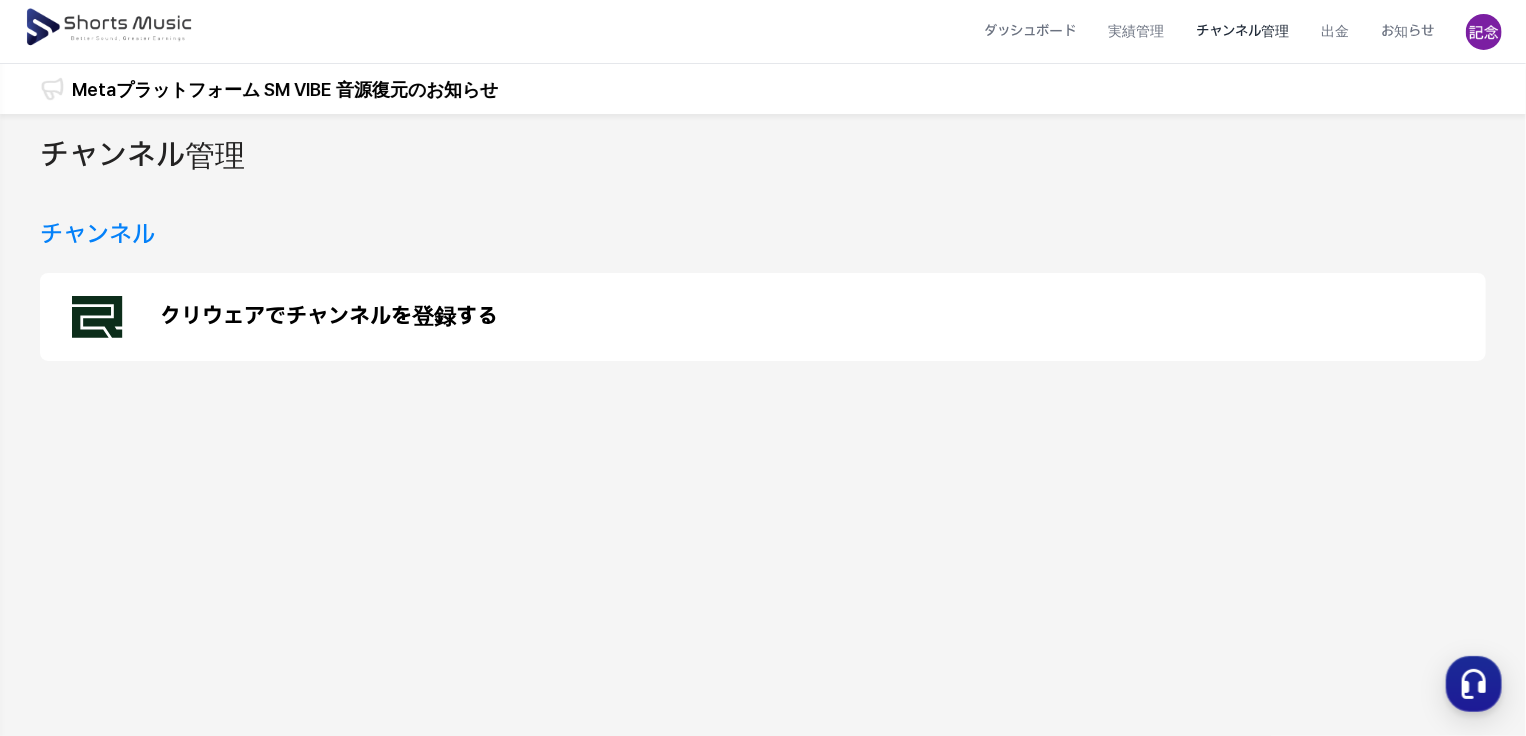 click on "クリウェアでチャンネルを登録する" at bounding box center (329, 317) 